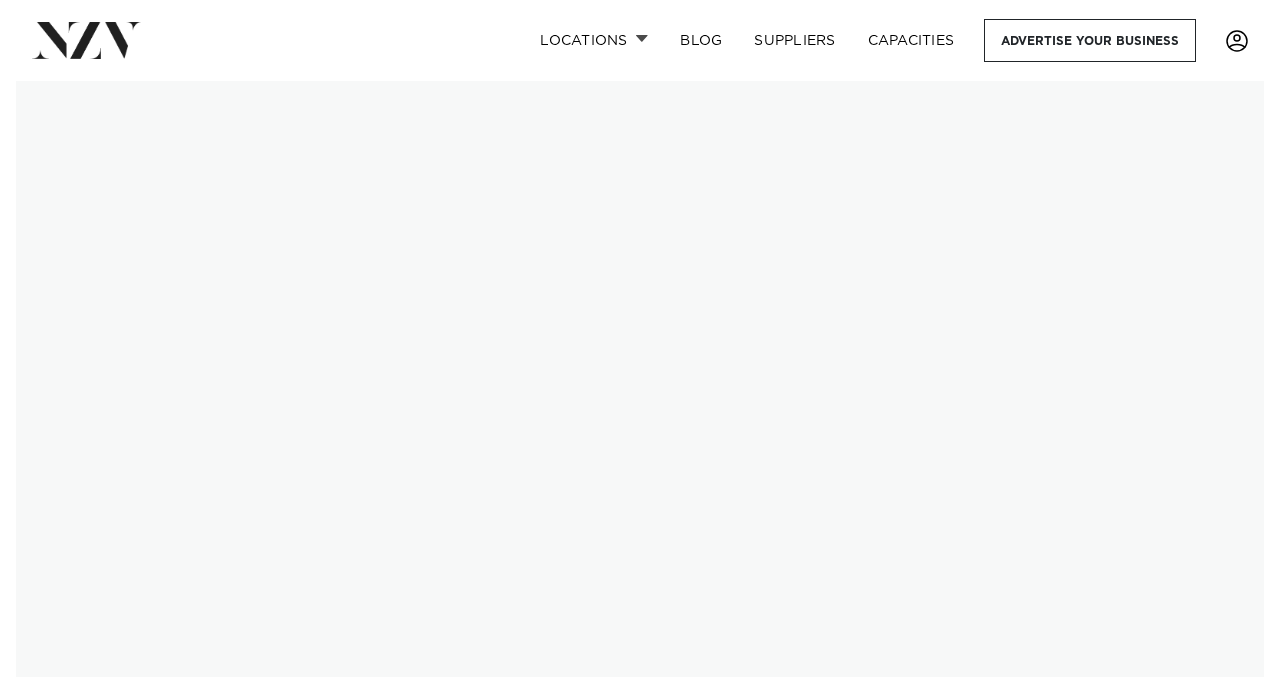 scroll, scrollTop: 0, scrollLeft: 0, axis: both 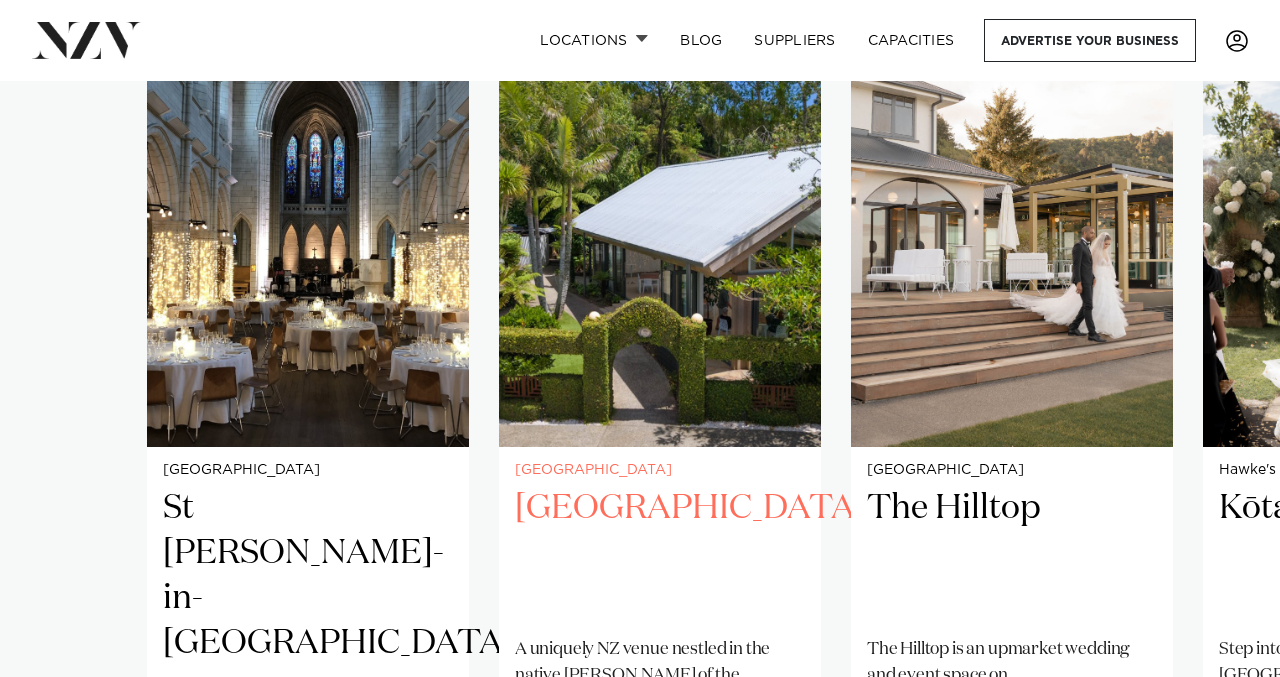 click at bounding box center [660, 231] 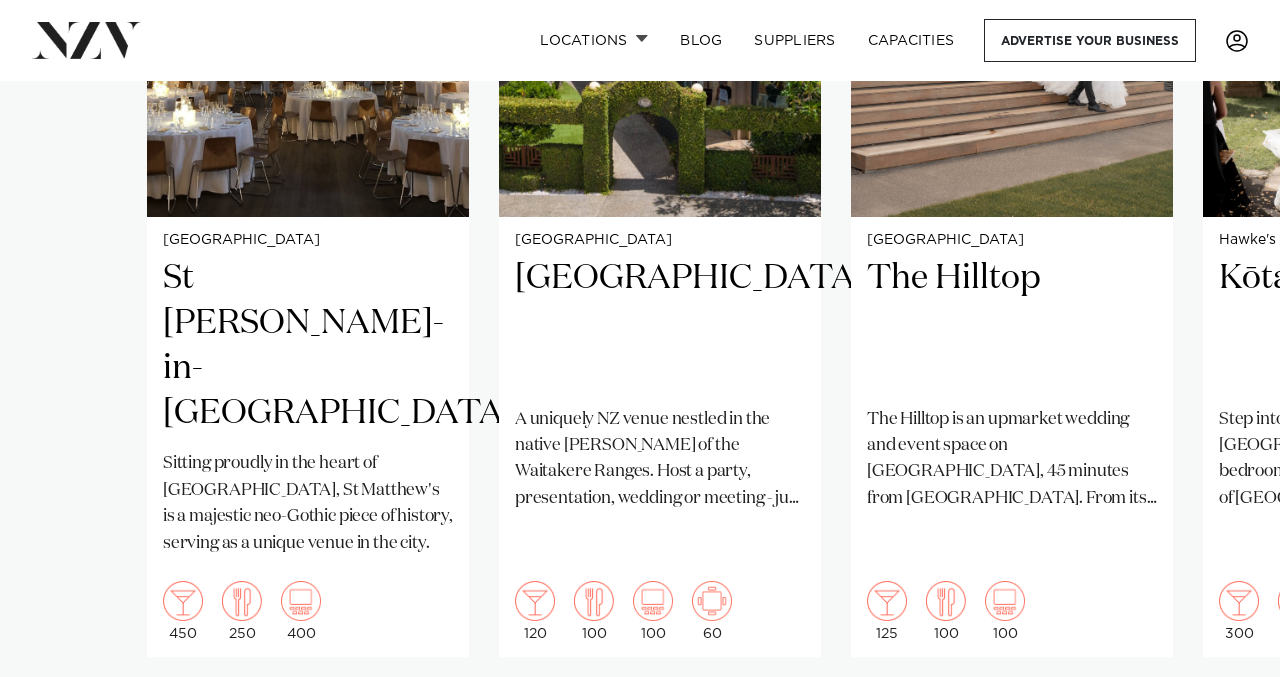 scroll, scrollTop: 1774, scrollLeft: 0, axis: vertical 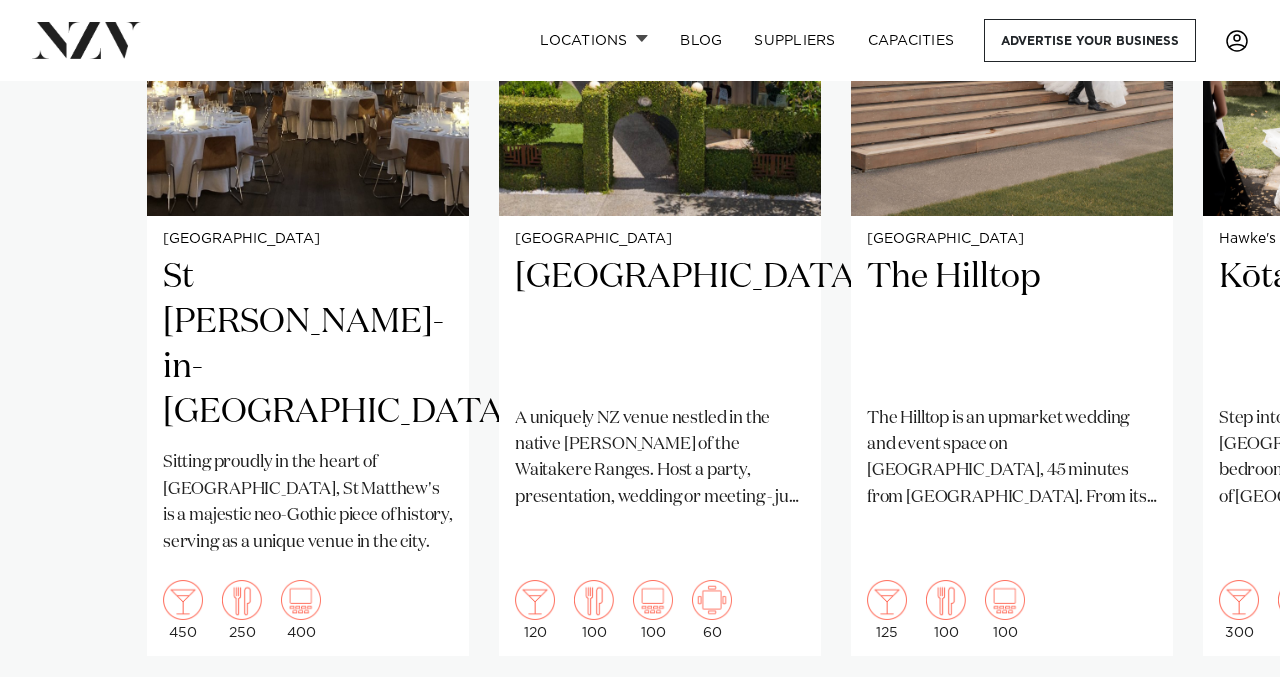click at bounding box center (1220, 720) 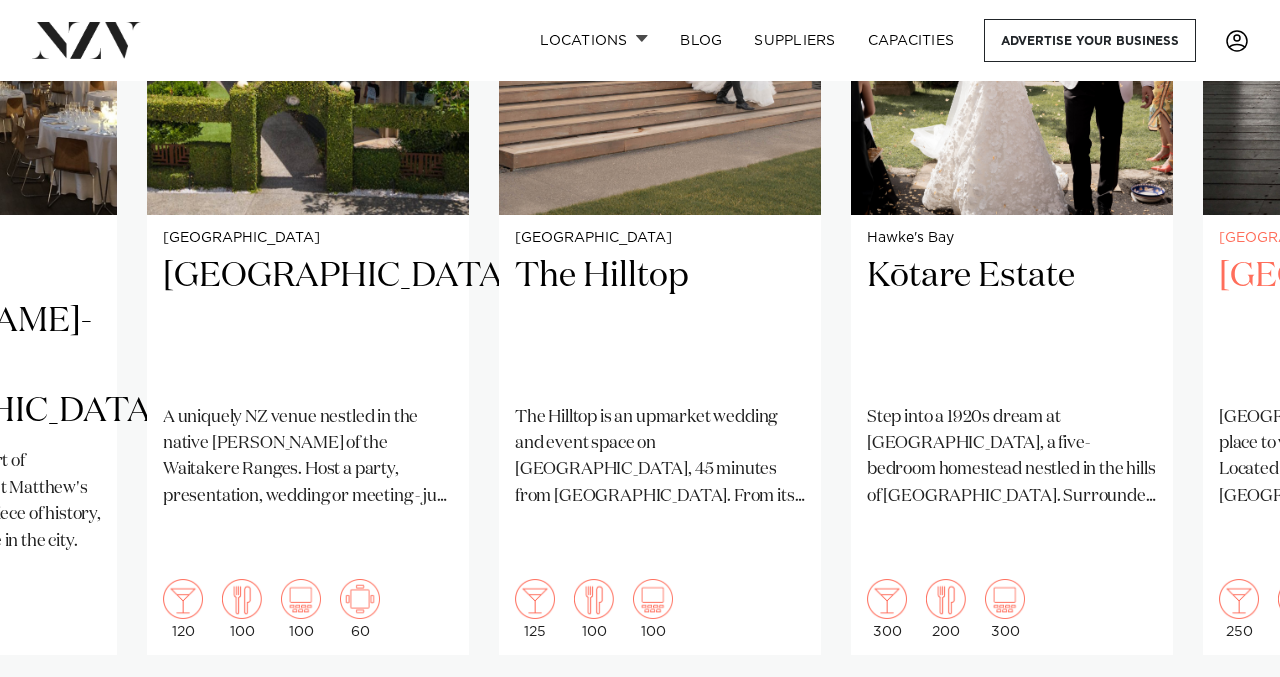 scroll, scrollTop: 1805, scrollLeft: 0, axis: vertical 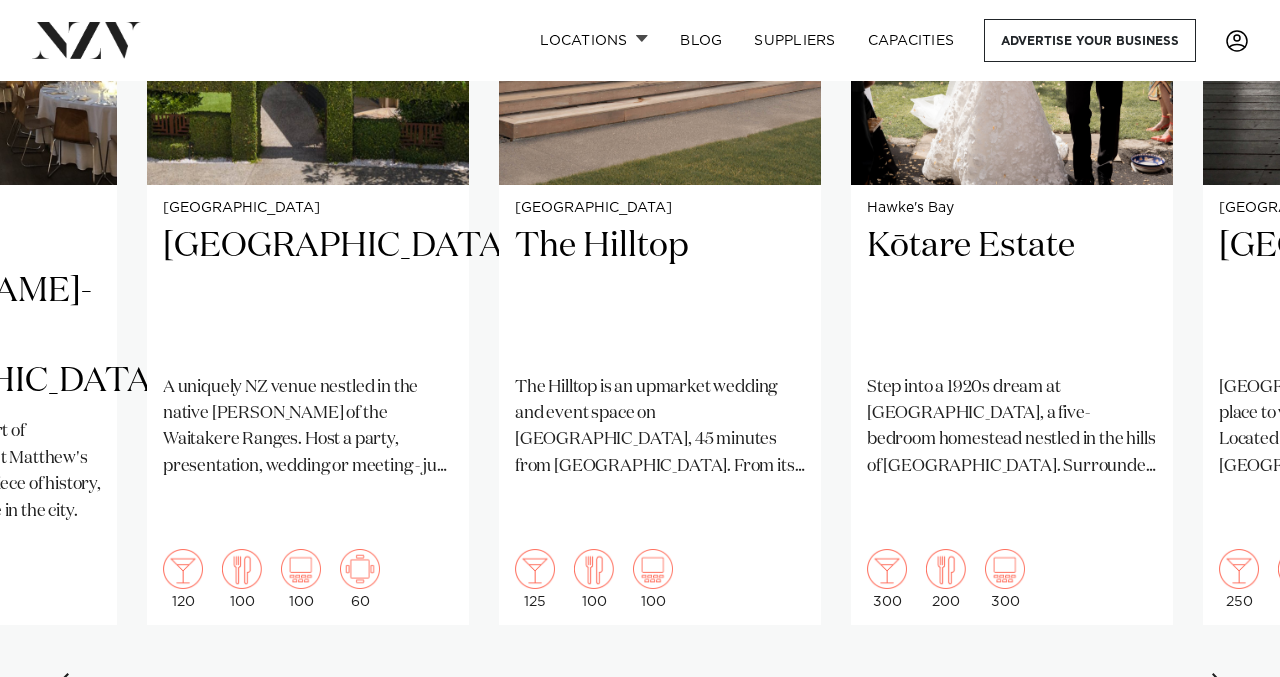 click at bounding box center (1220, 689) 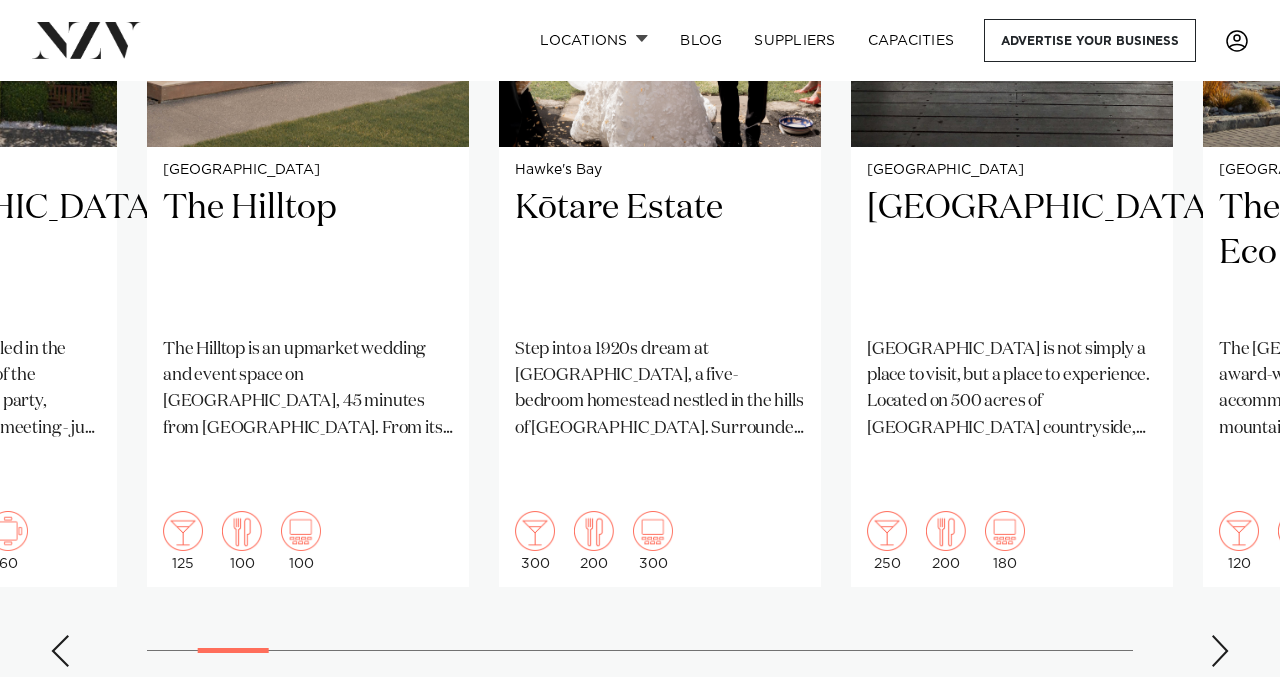 scroll, scrollTop: 1846, scrollLeft: 0, axis: vertical 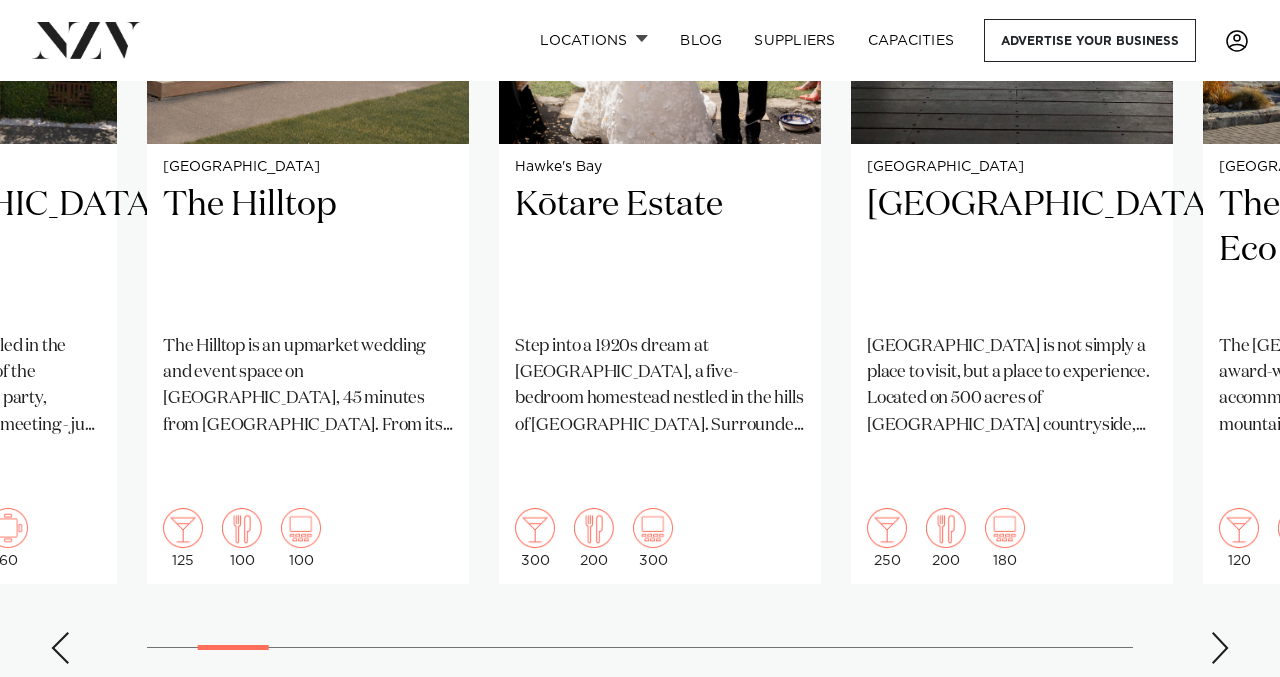 click at bounding box center [1220, 648] 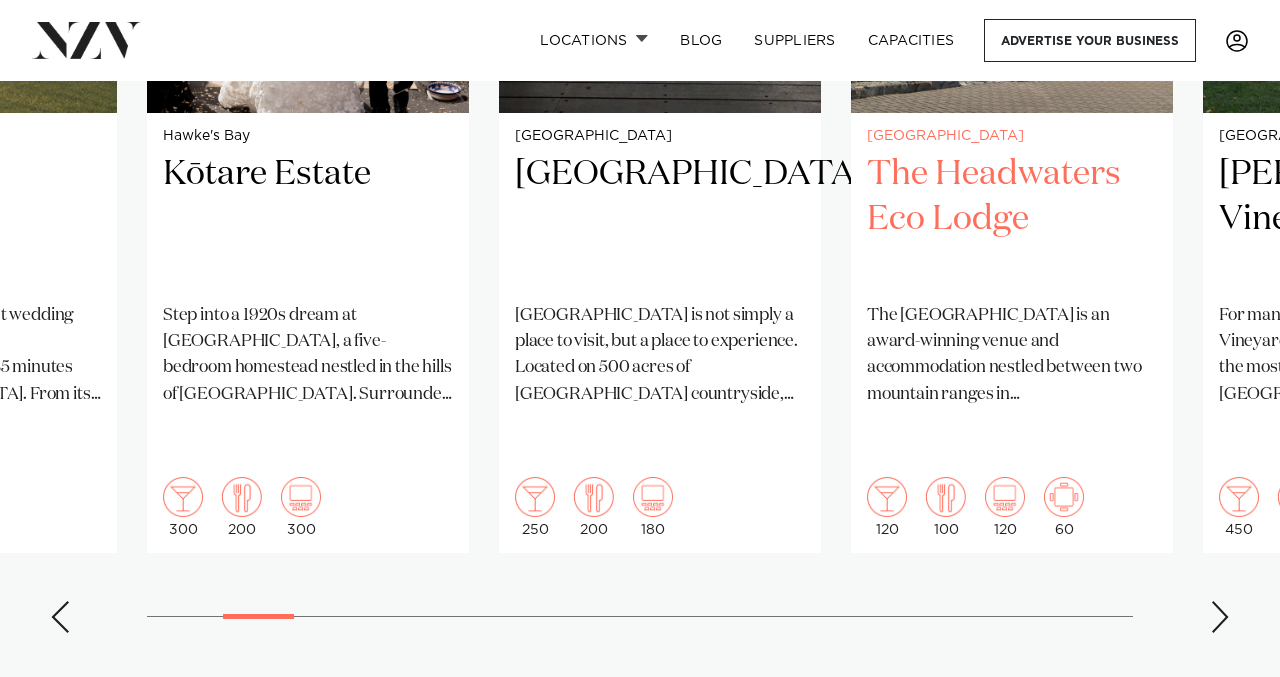 scroll, scrollTop: 1884, scrollLeft: 0, axis: vertical 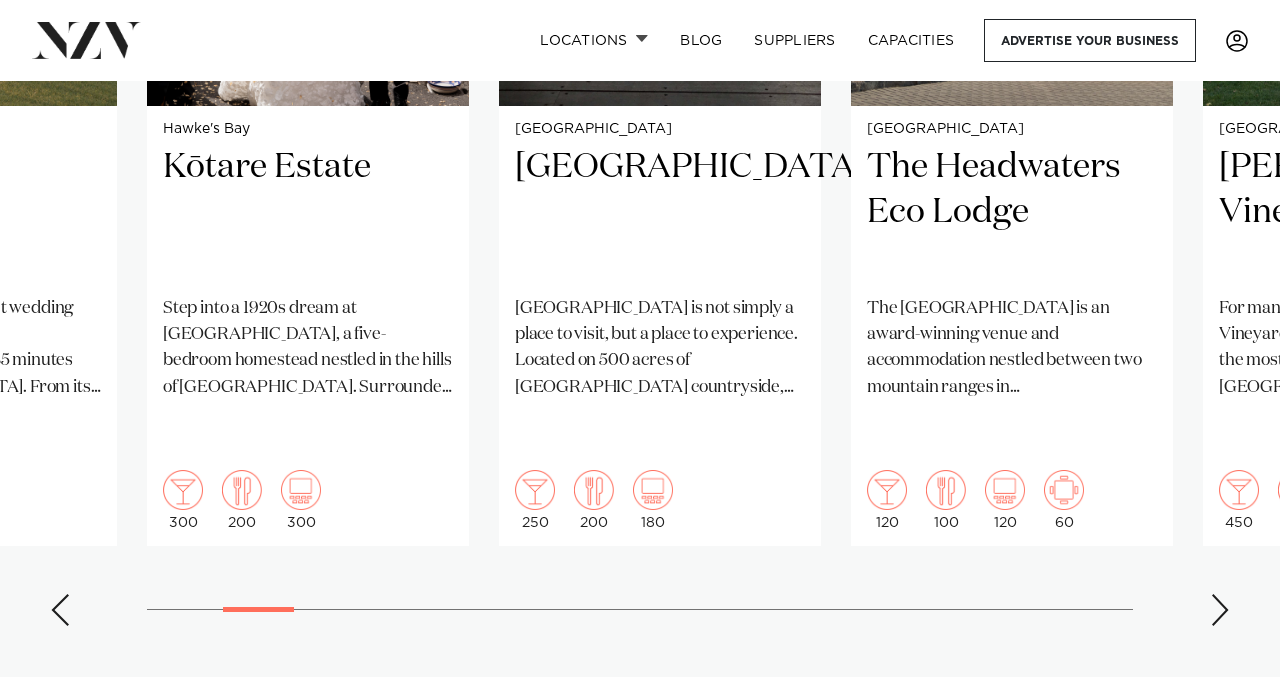 click at bounding box center [1220, 610] 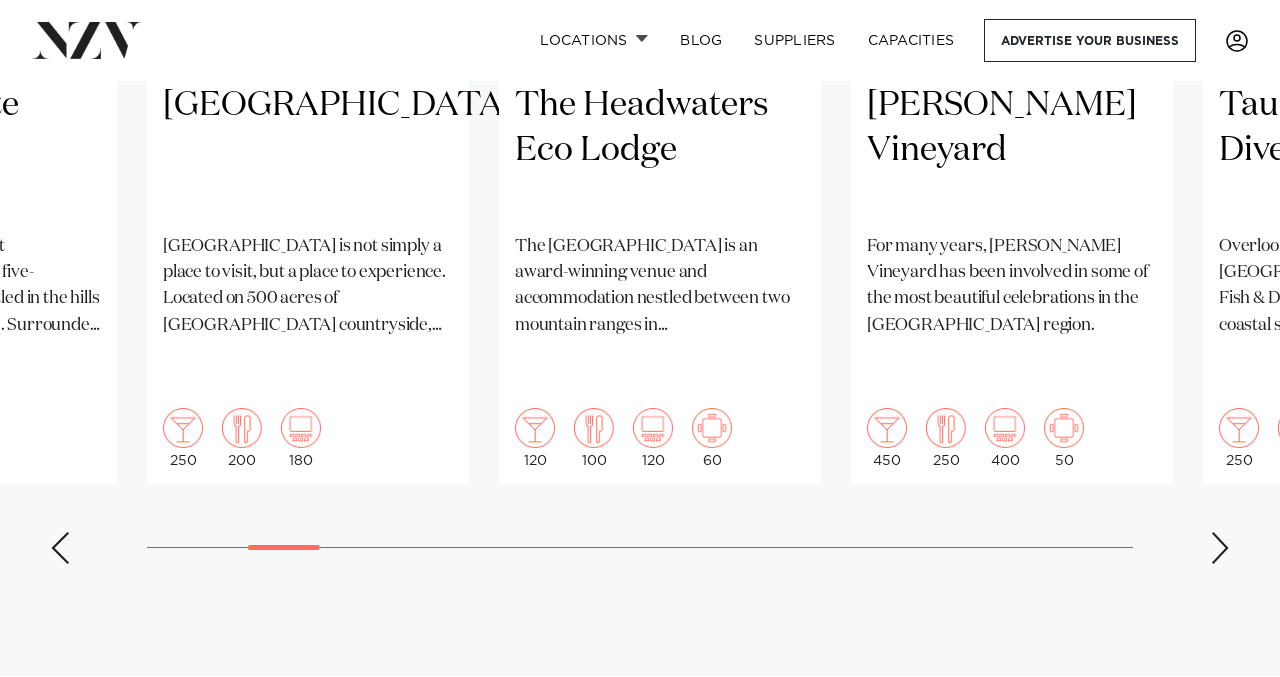 scroll, scrollTop: 1948, scrollLeft: 0, axis: vertical 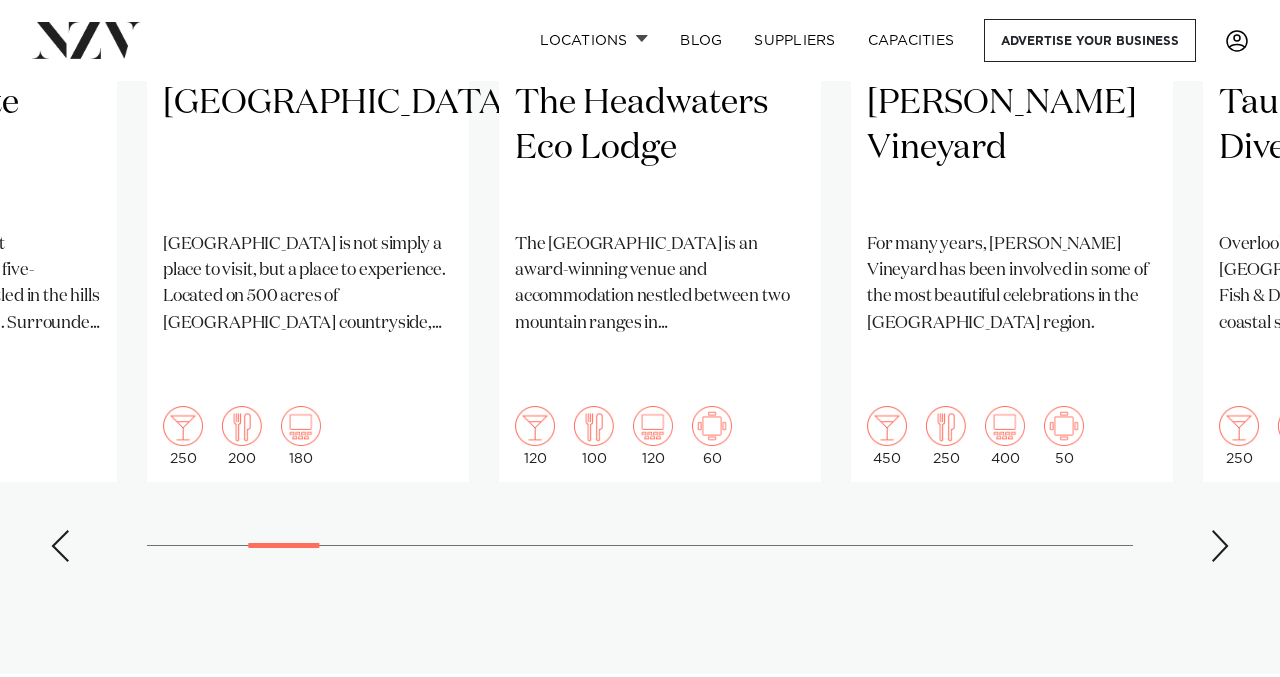click at bounding box center [1220, 546] 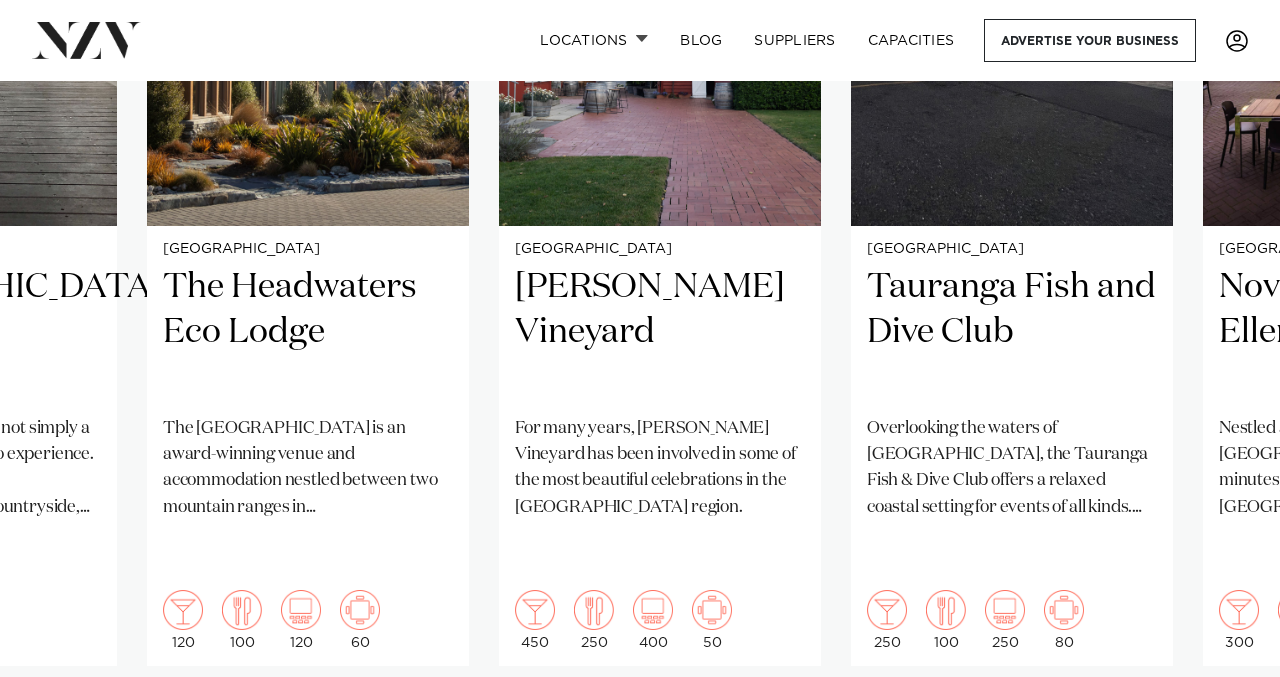 scroll, scrollTop: 1820, scrollLeft: 0, axis: vertical 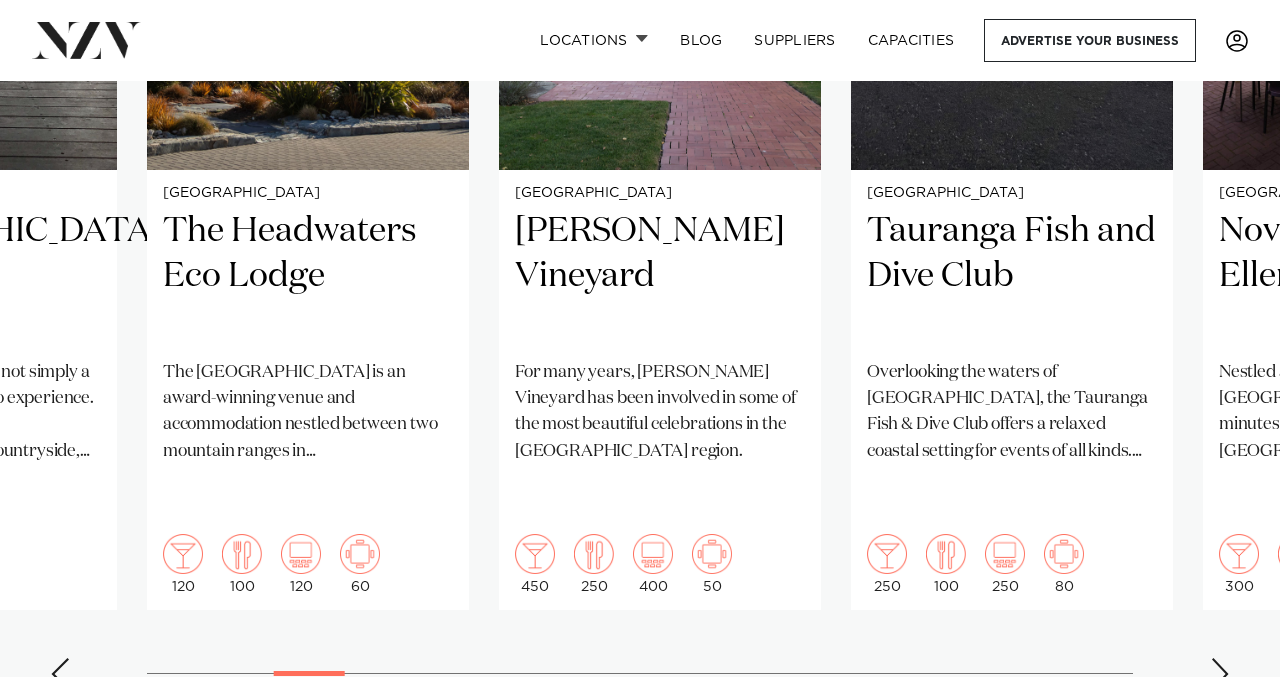 click at bounding box center [1220, 674] 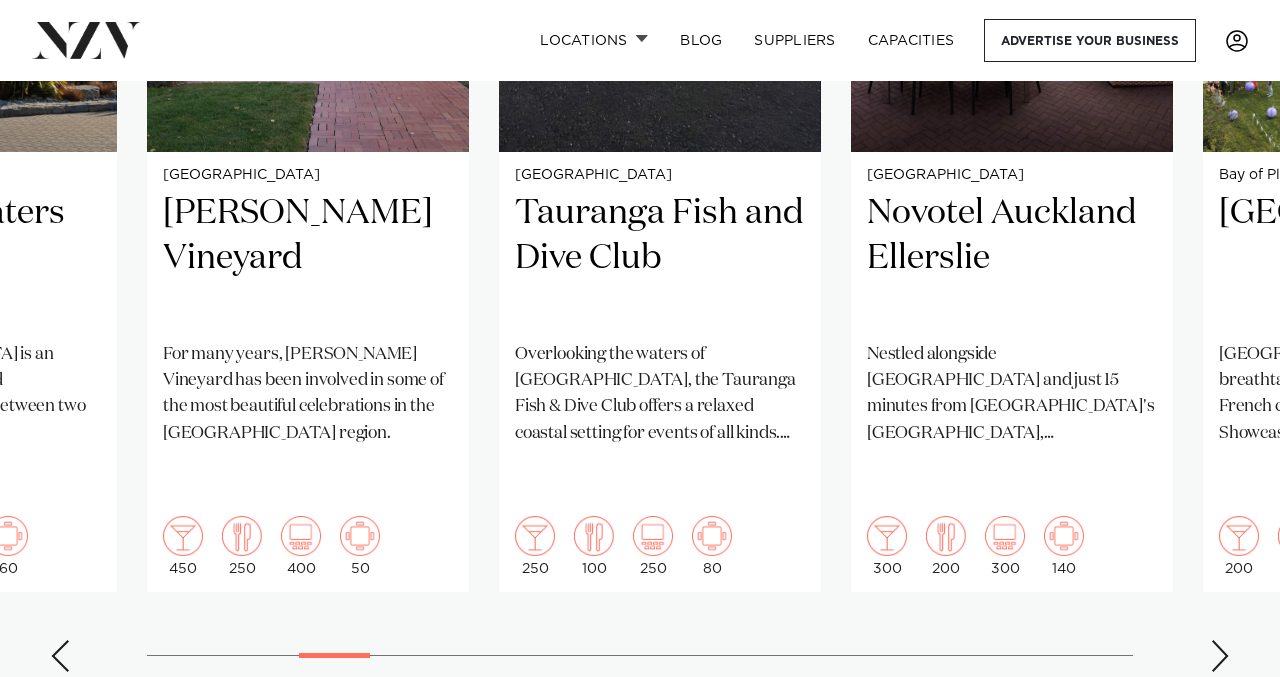 scroll, scrollTop: 1841, scrollLeft: 0, axis: vertical 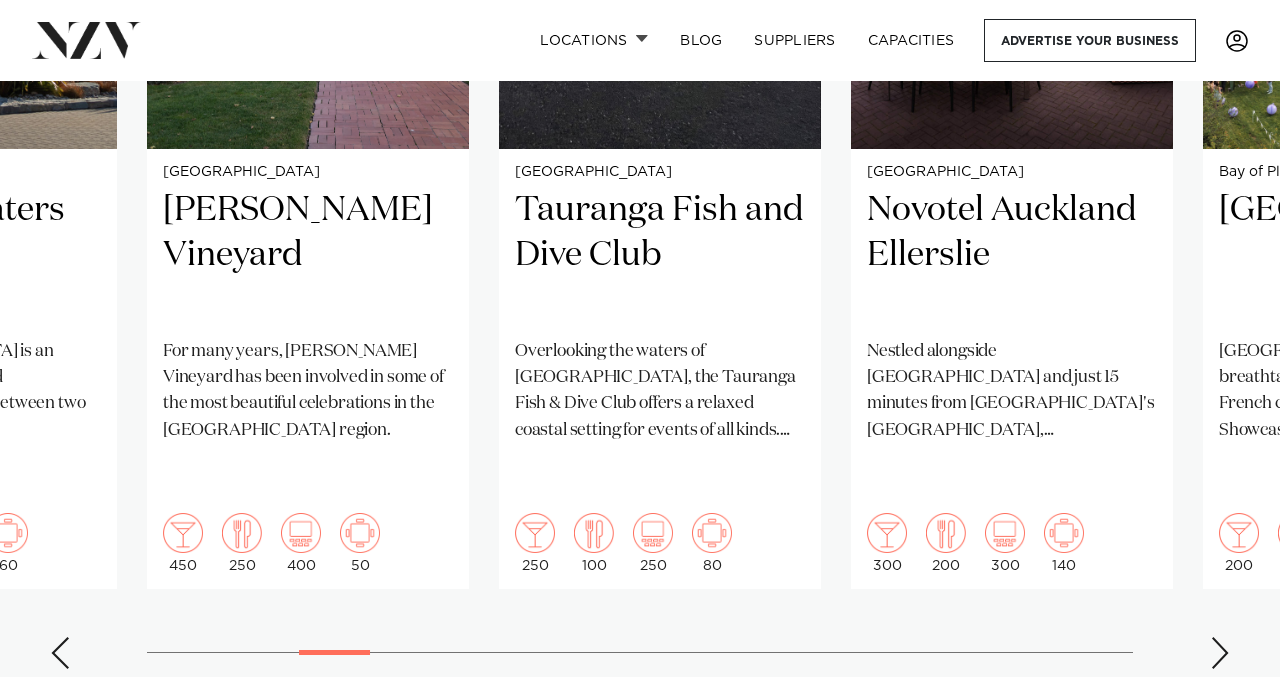 click at bounding box center [1220, 653] 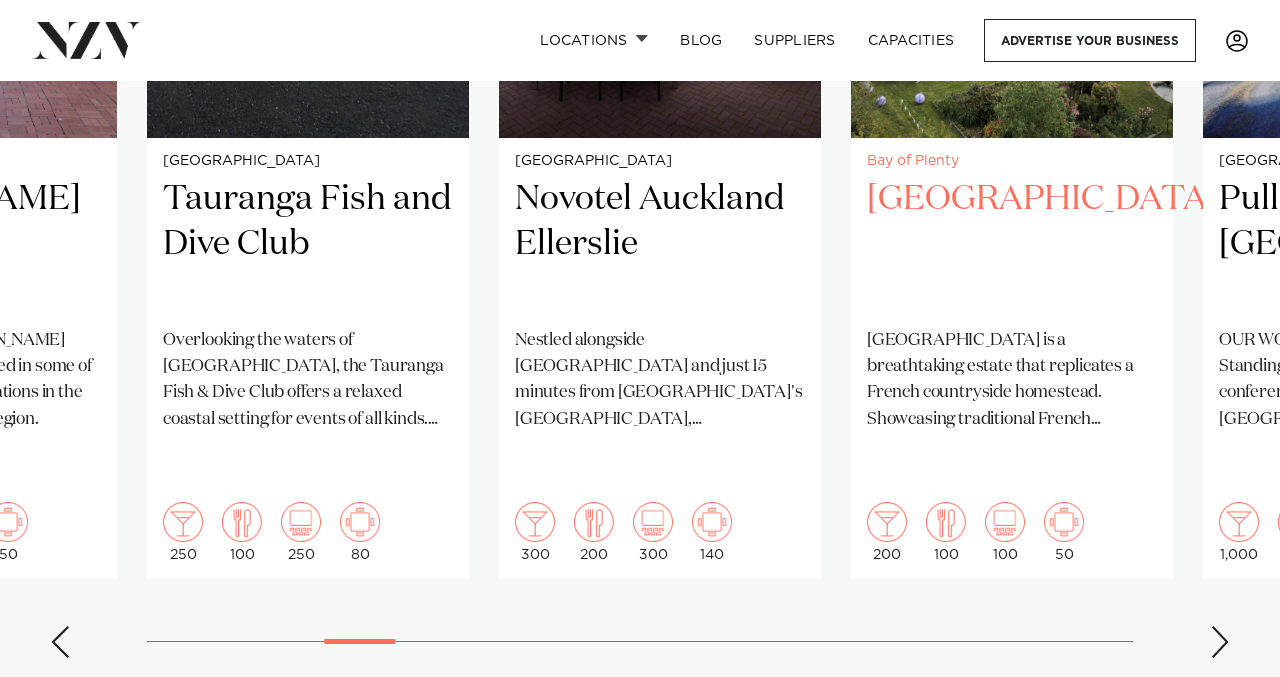 scroll, scrollTop: 1859, scrollLeft: 0, axis: vertical 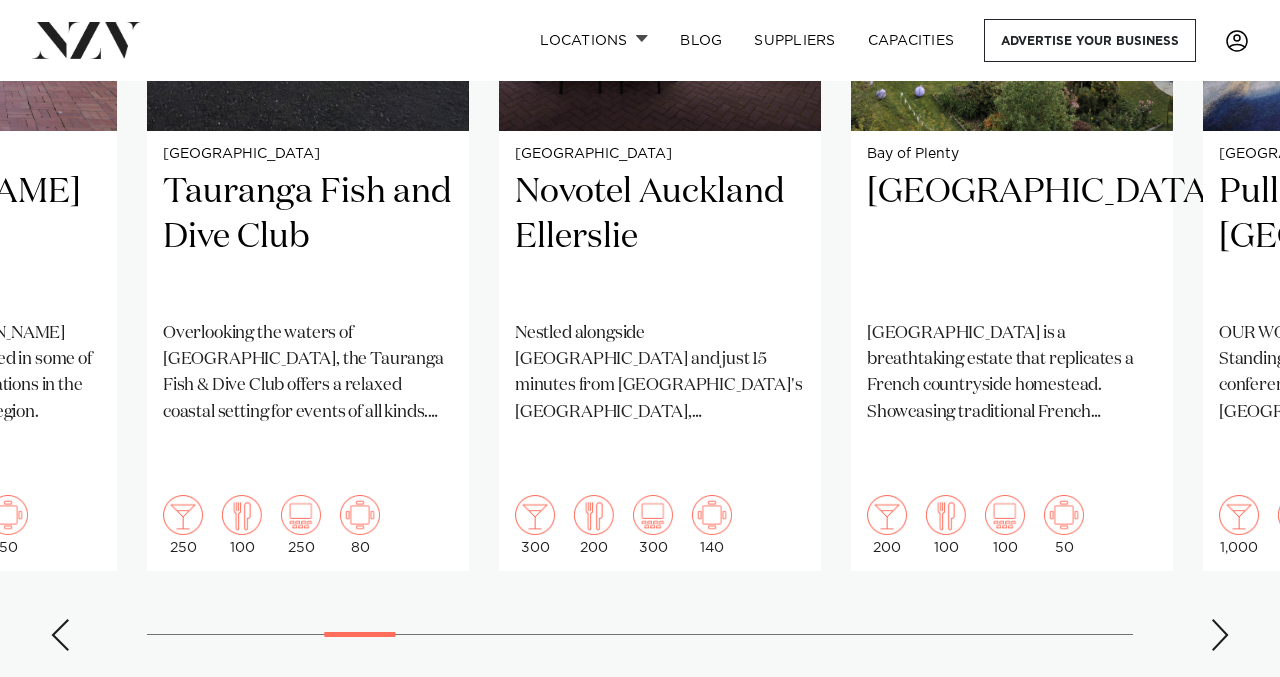 click at bounding box center (1220, 635) 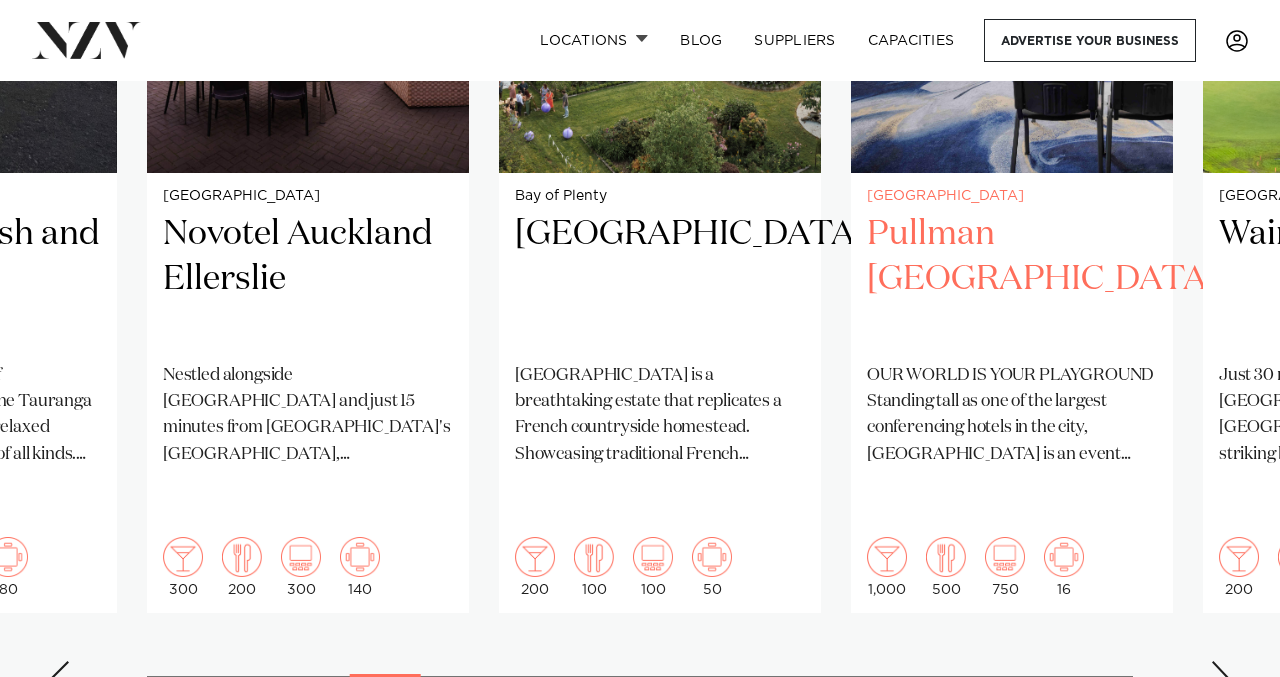 scroll, scrollTop: 1825, scrollLeft: 0, axis: vertical 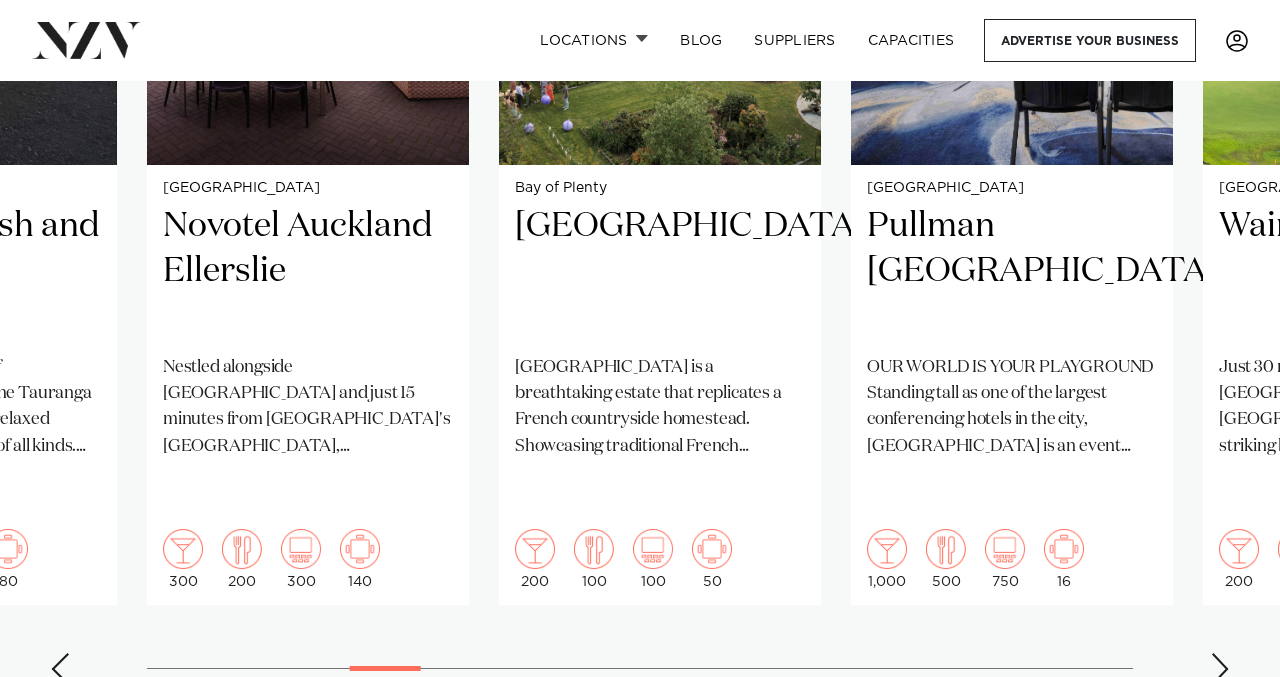 click at bounding box center [1220, 669] 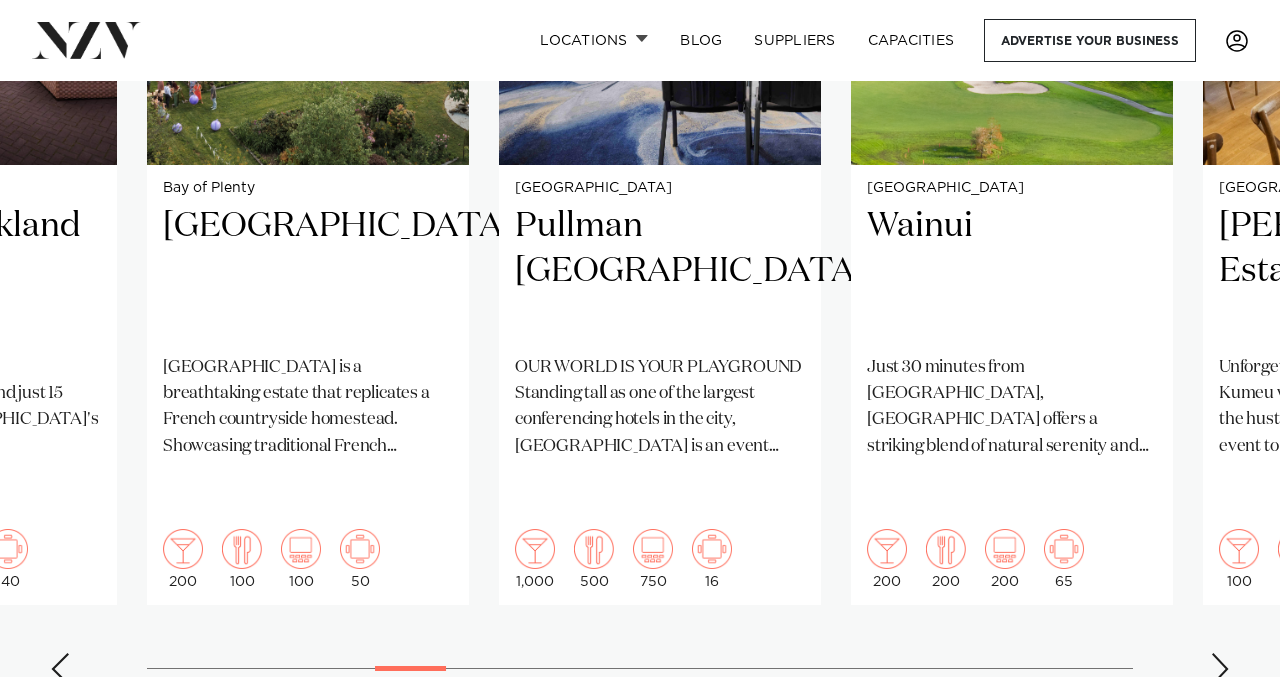 click at bounding box center [1220, 669] 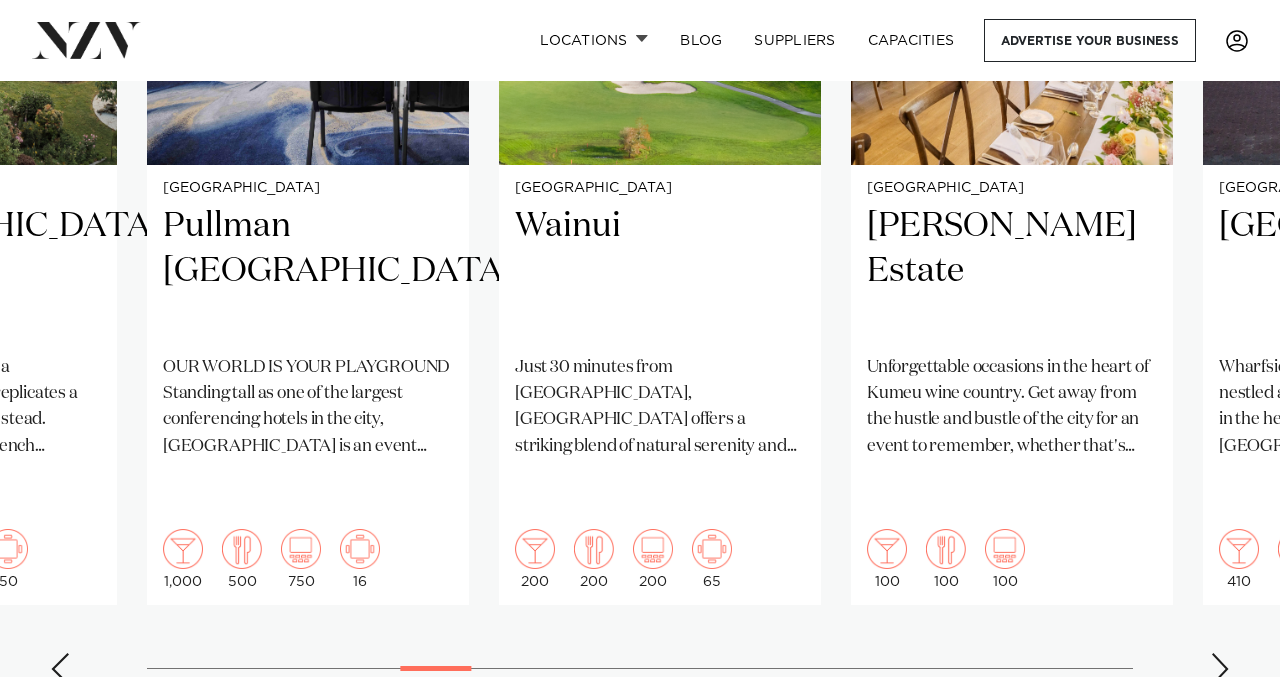 click at bounding box center [1220, 669] 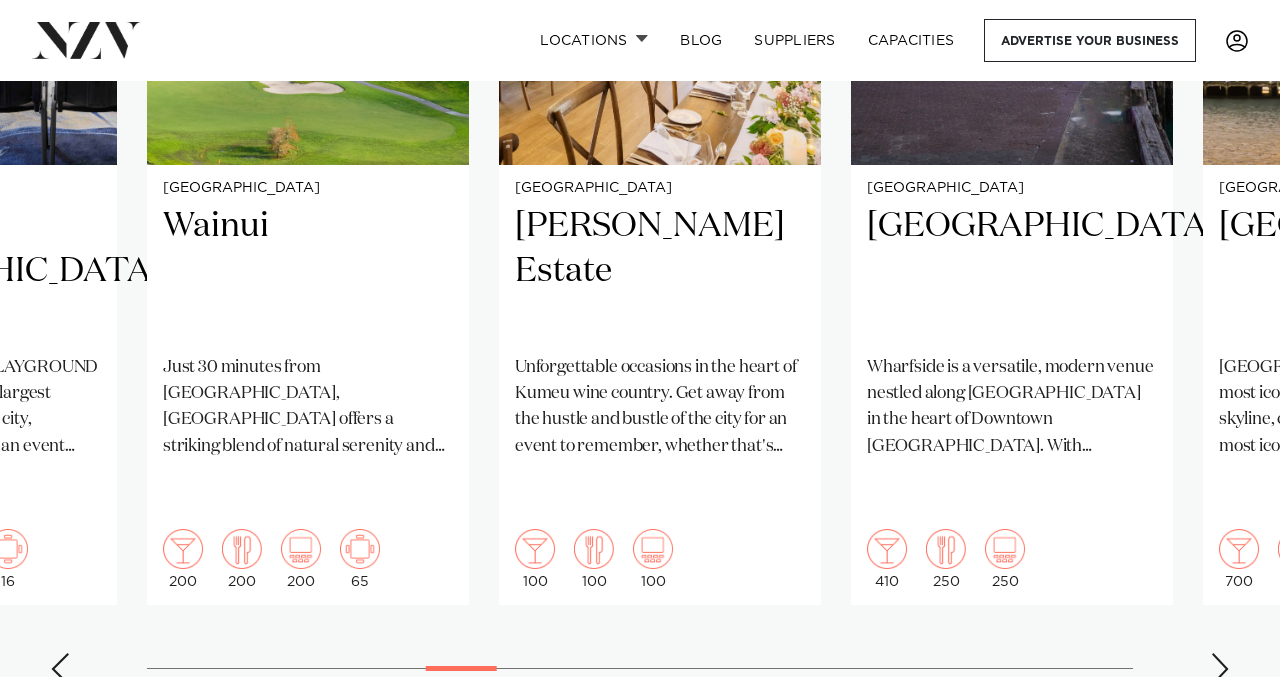 click at bounding box center [1220, 669] 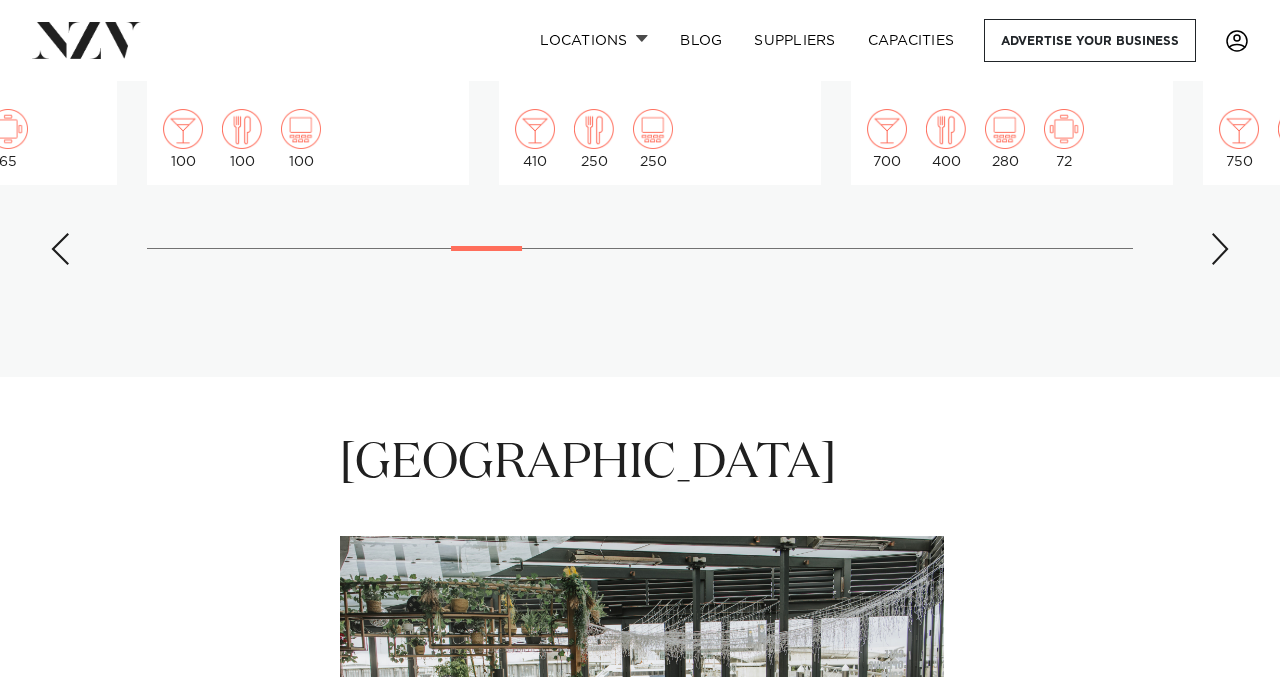 scroll, scrollTop: 2119, scrollLeft: 0, axis: vertical 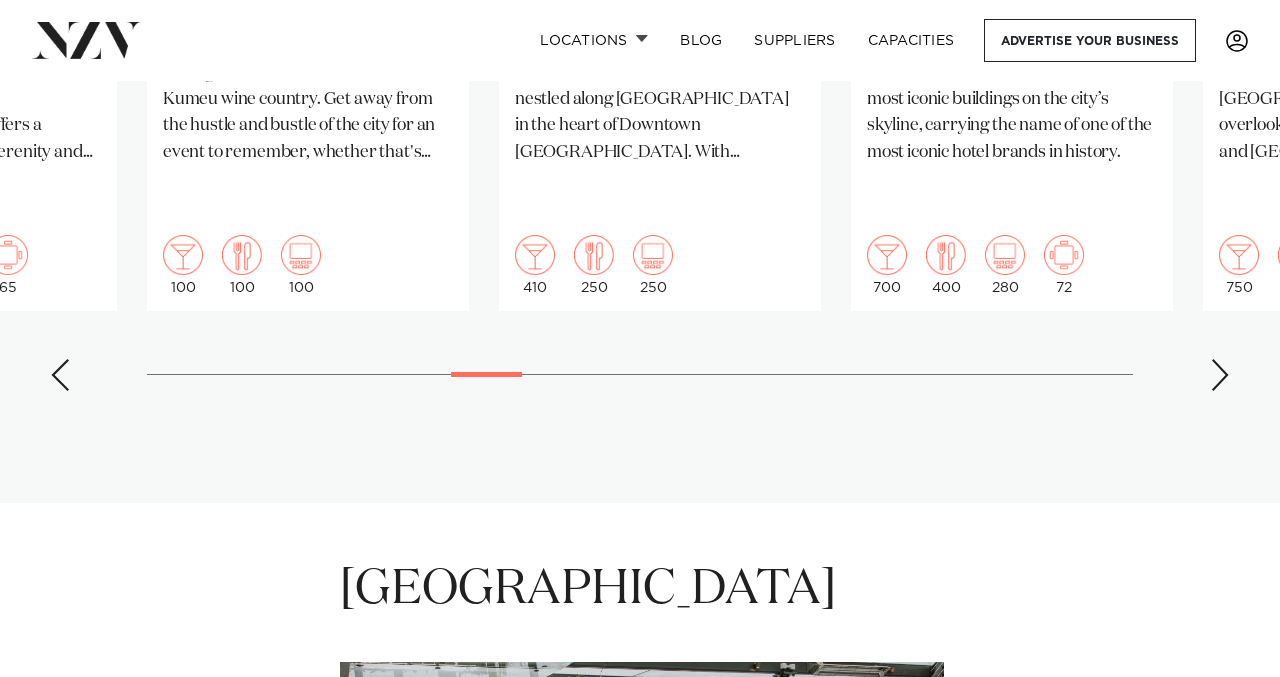 click at bounding box center [1220, 375] 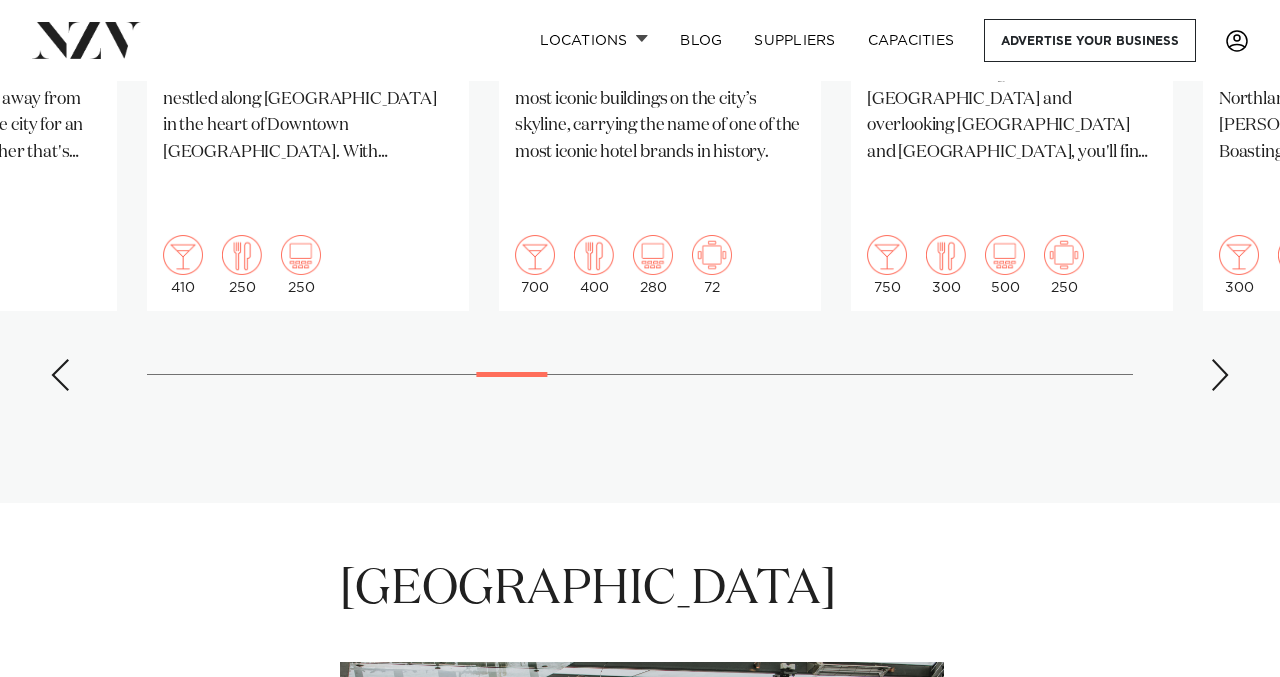 click at bounding box center (1220, 375) 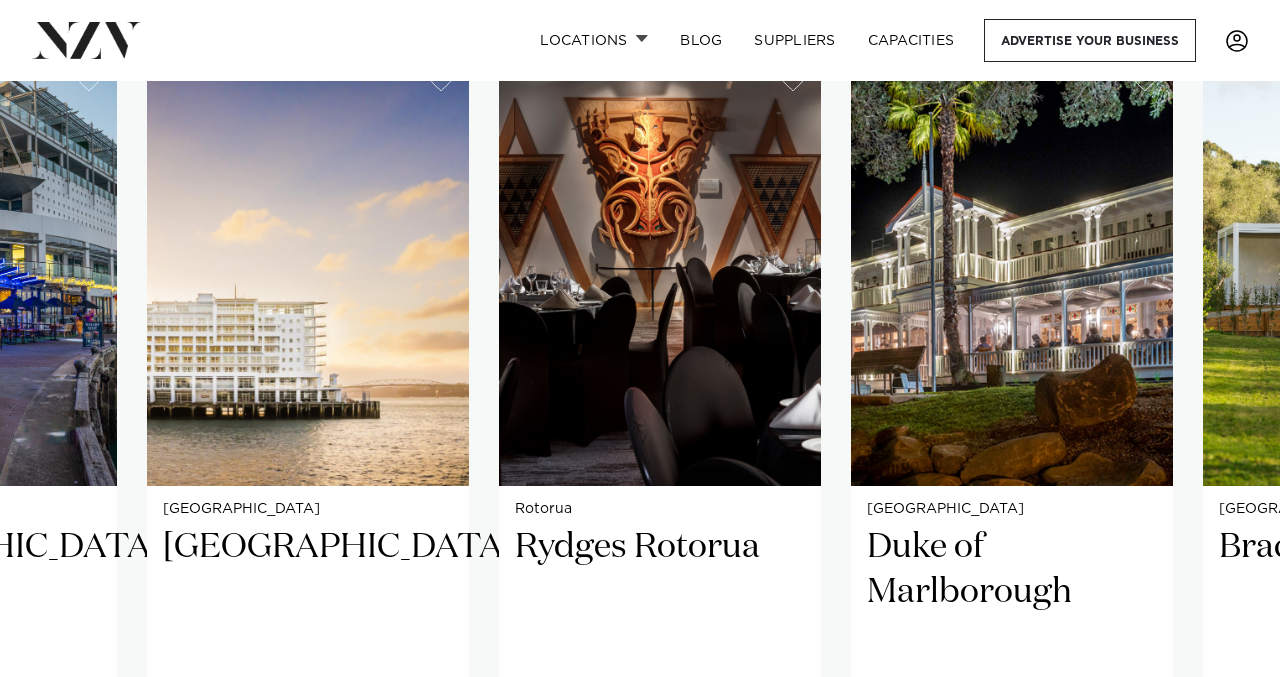 scroll, scrollTop: 1505, scrollLeft: 0, axis: vertical 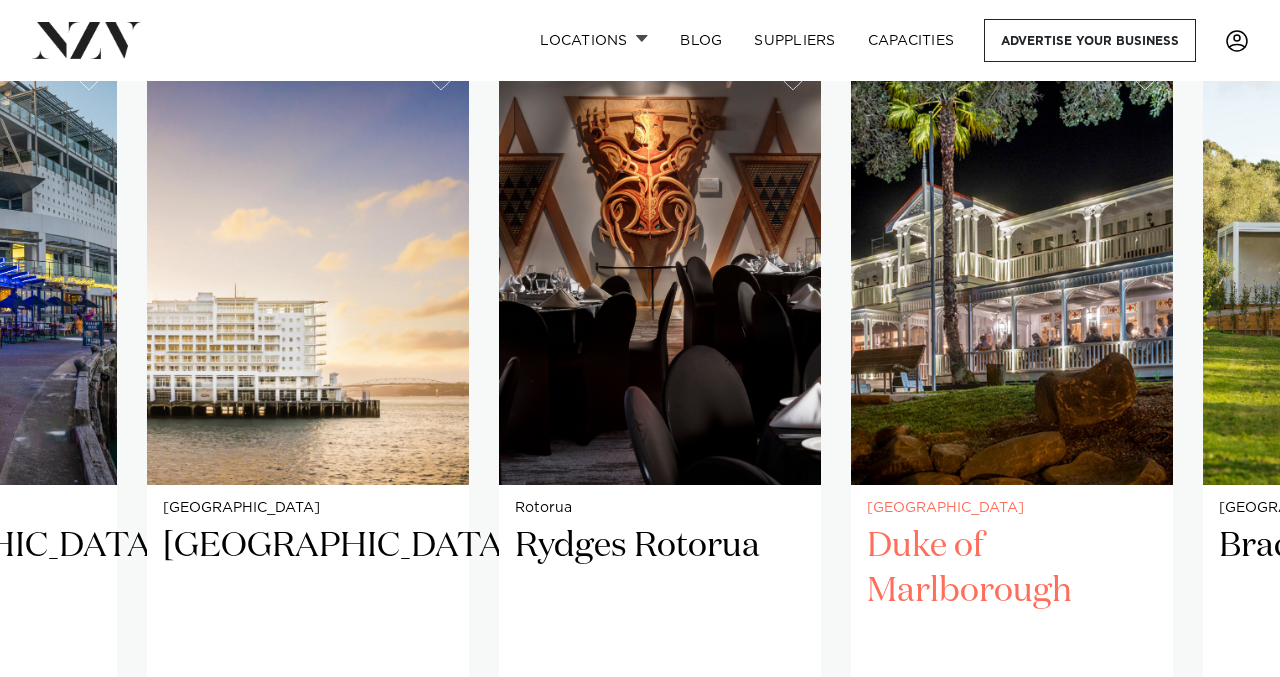 click at bounding box center (1012, 269) 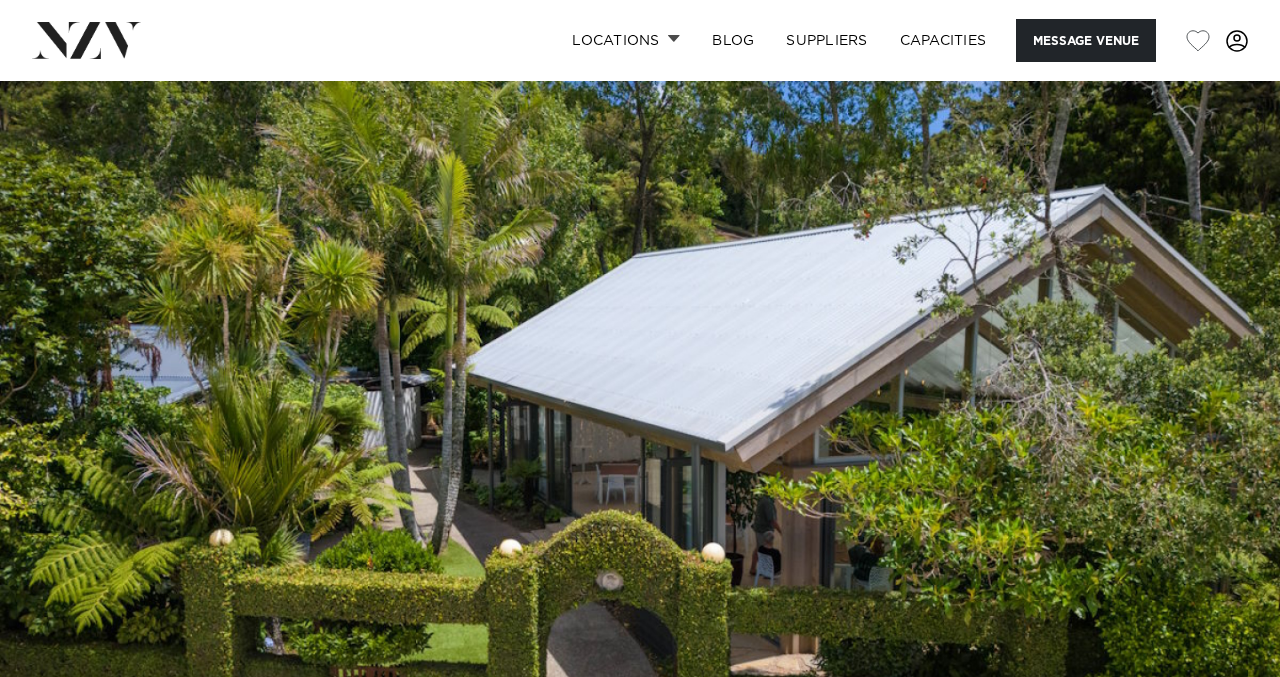 scroll, scrollTop: 0, scrollLeft: 0, axis: both 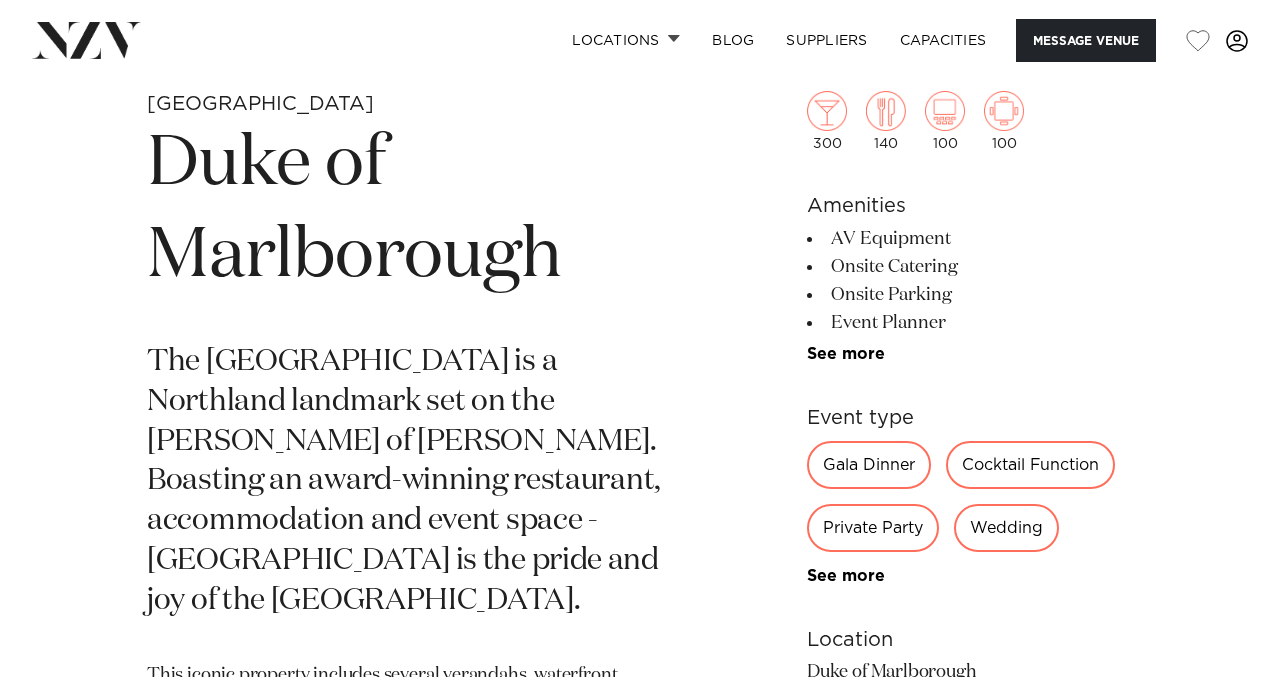 click on "Wedding" at bounding box center [1006, 528] 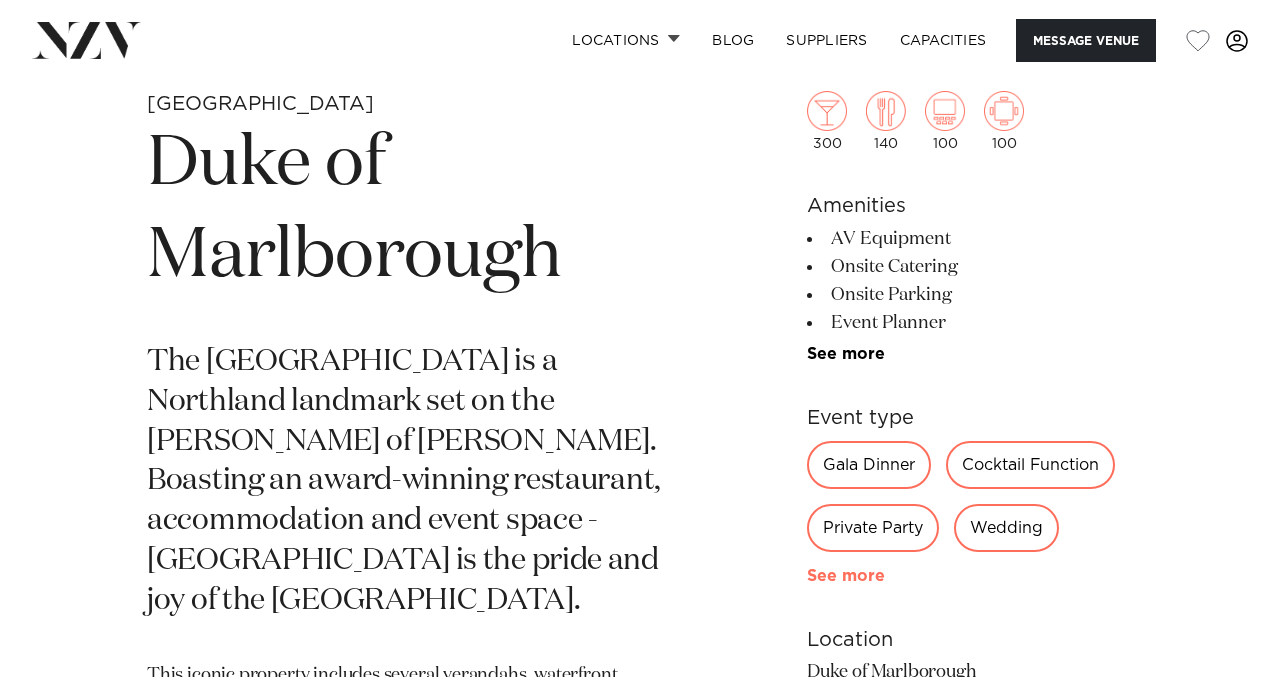 click on "See more" at bounding box center (885, 576) 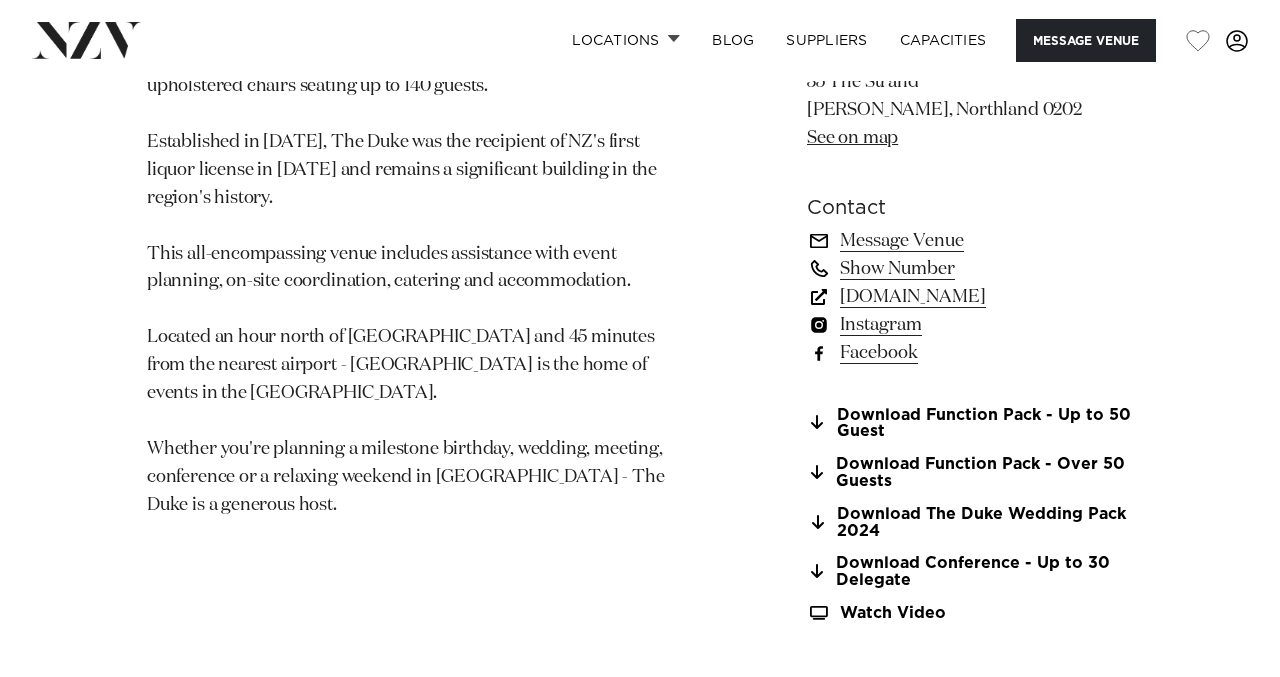 scroll, scrollTop: 1465, scrollLeft: 0, axis: vertical 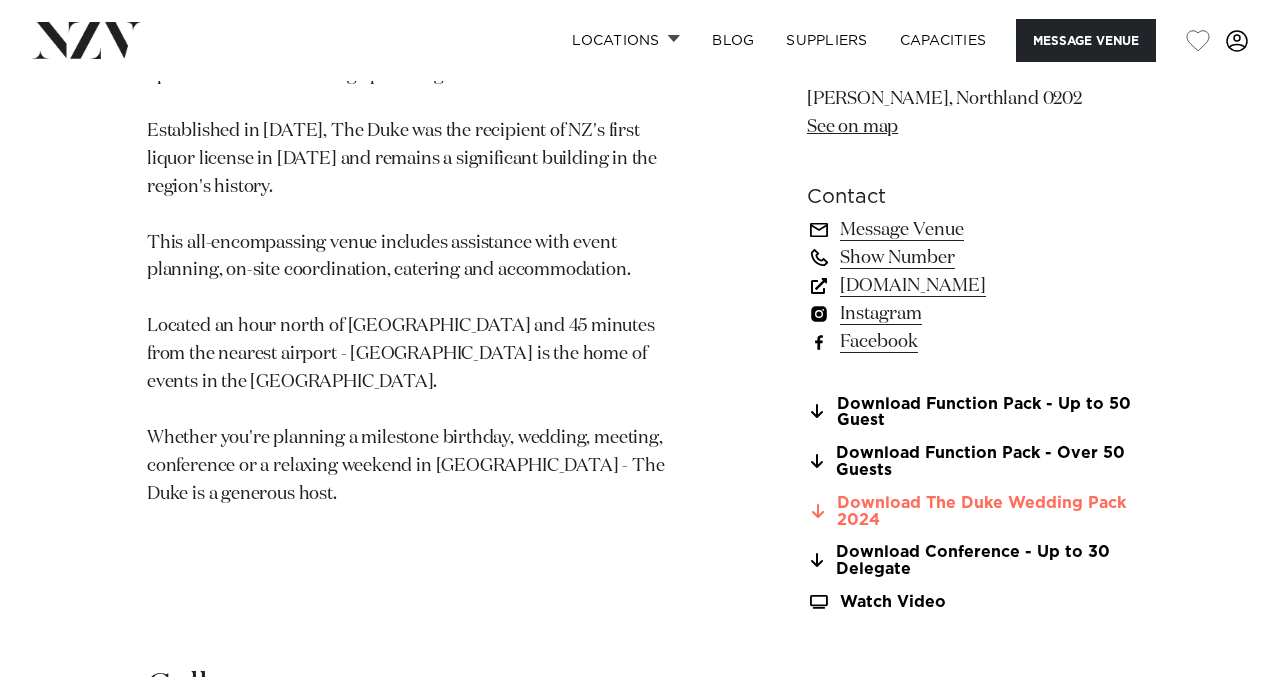 click on "Download The Duke Wedding Pack 2024" at bounding box center [970, 512] 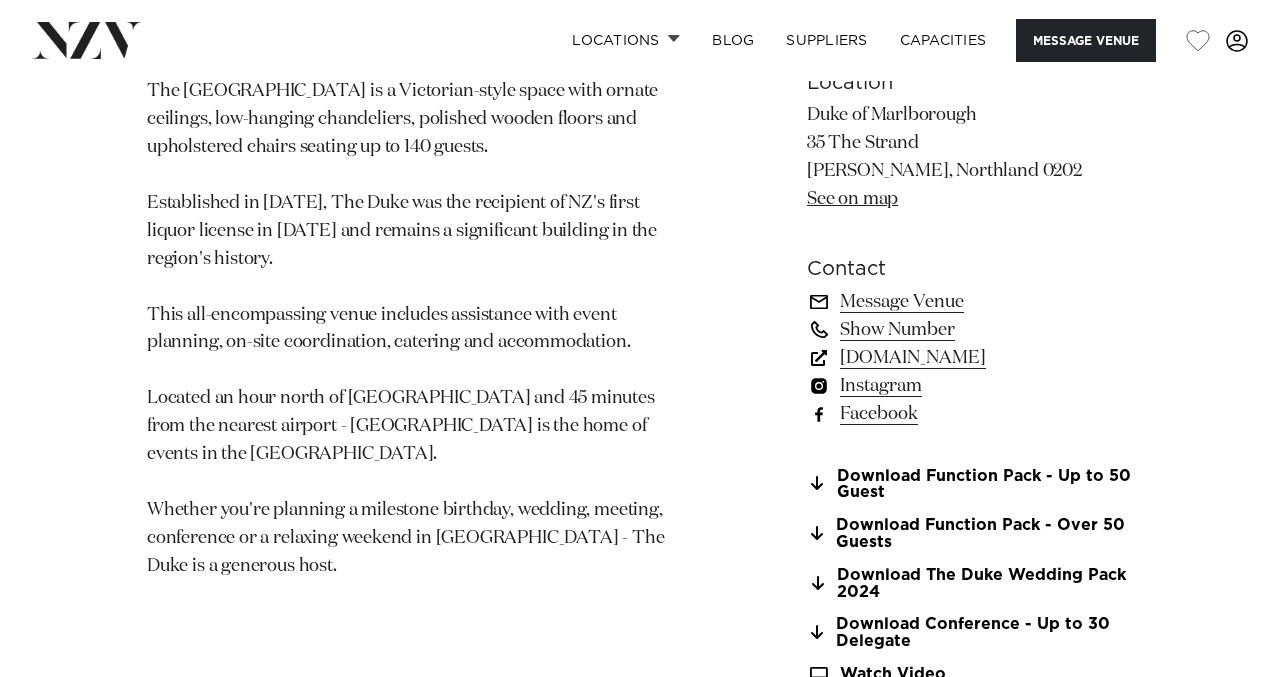 scroll, scrollTop: 1455, scrollLeft: 0, axis: vertical 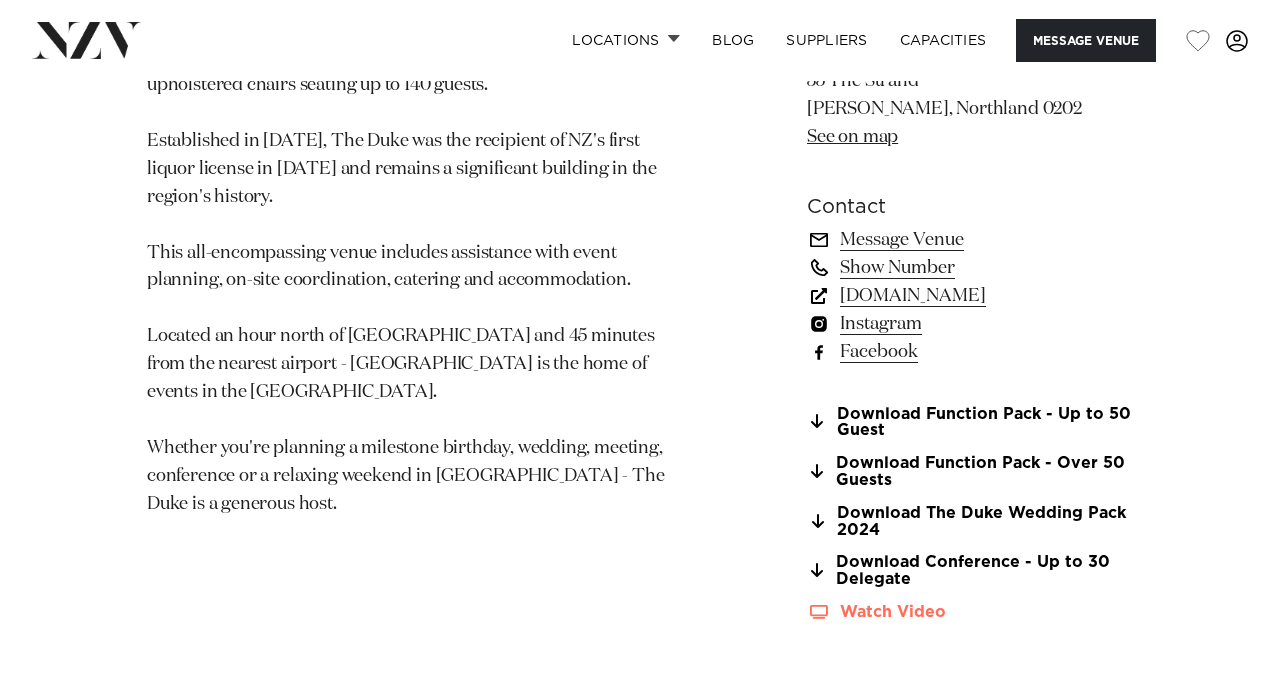 click on "Watch Video" at bounding box center (970, 612) 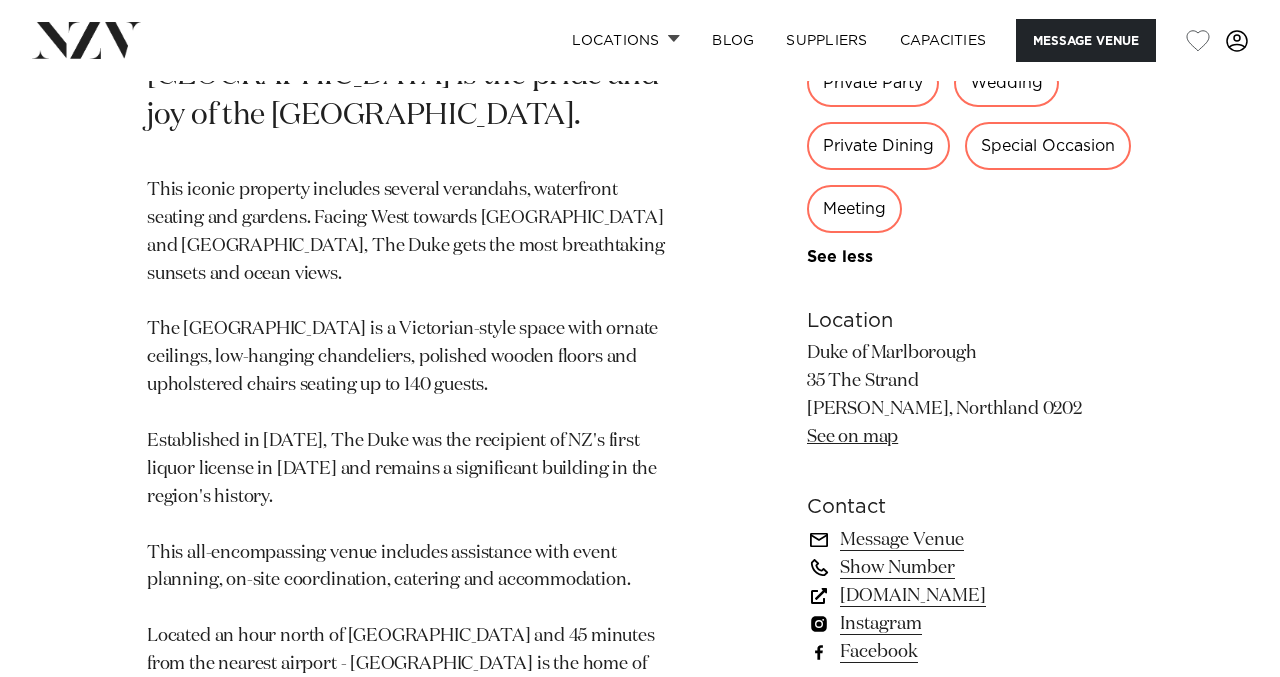 scroll, scrollTop: 1148, scrollLeft: 0, axis: vertical 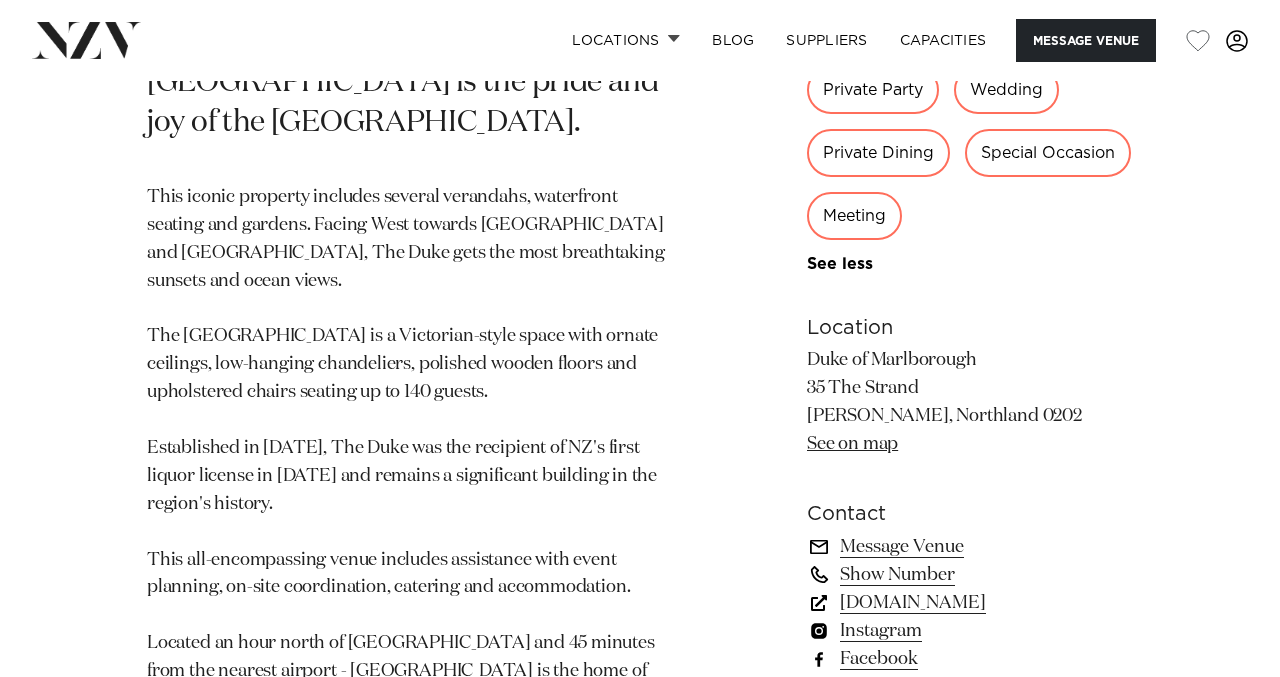 click on "See on map" at bounding box center [852, 444] 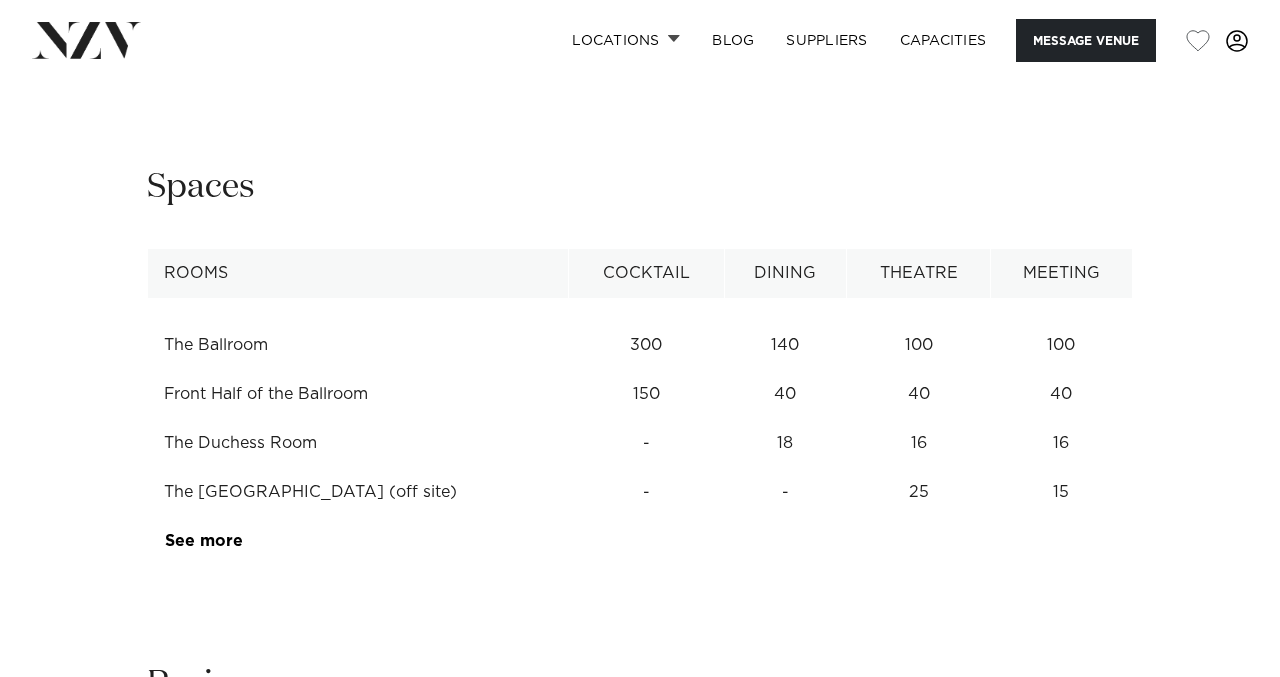 scroll, scrollTop: 2682, scrollLeft: 0, axis: vertical 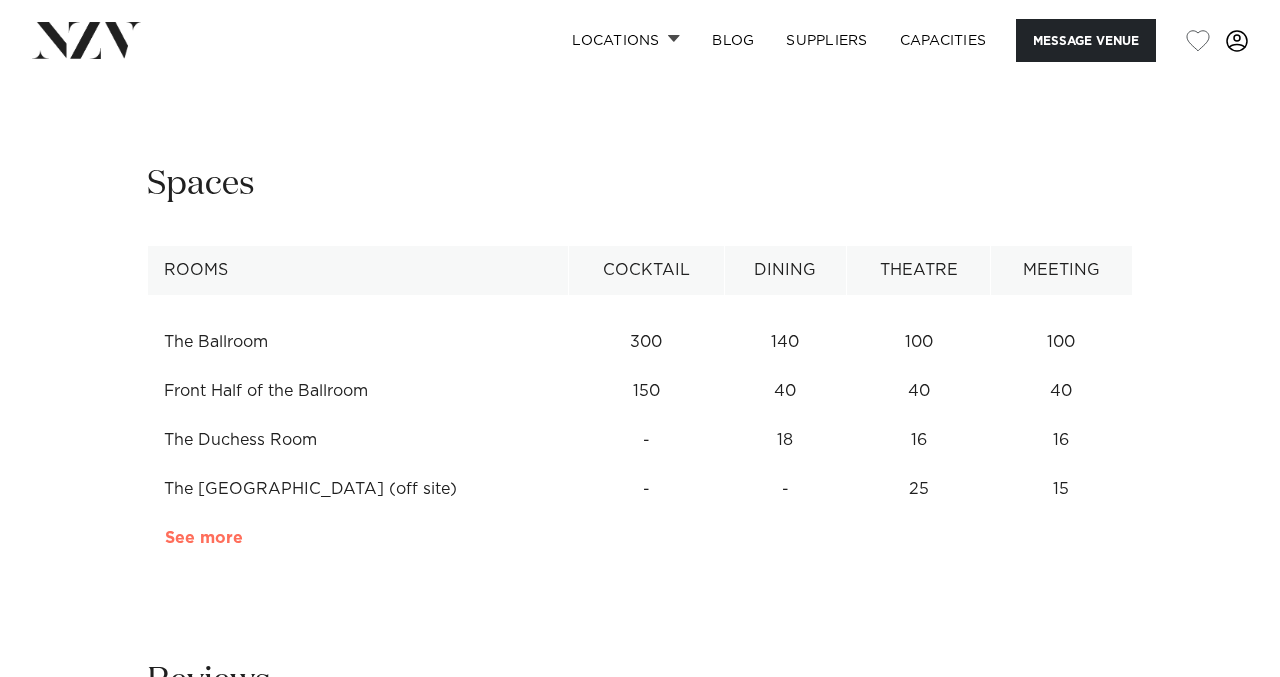 click on "See more" at bounding box center (243, 538) 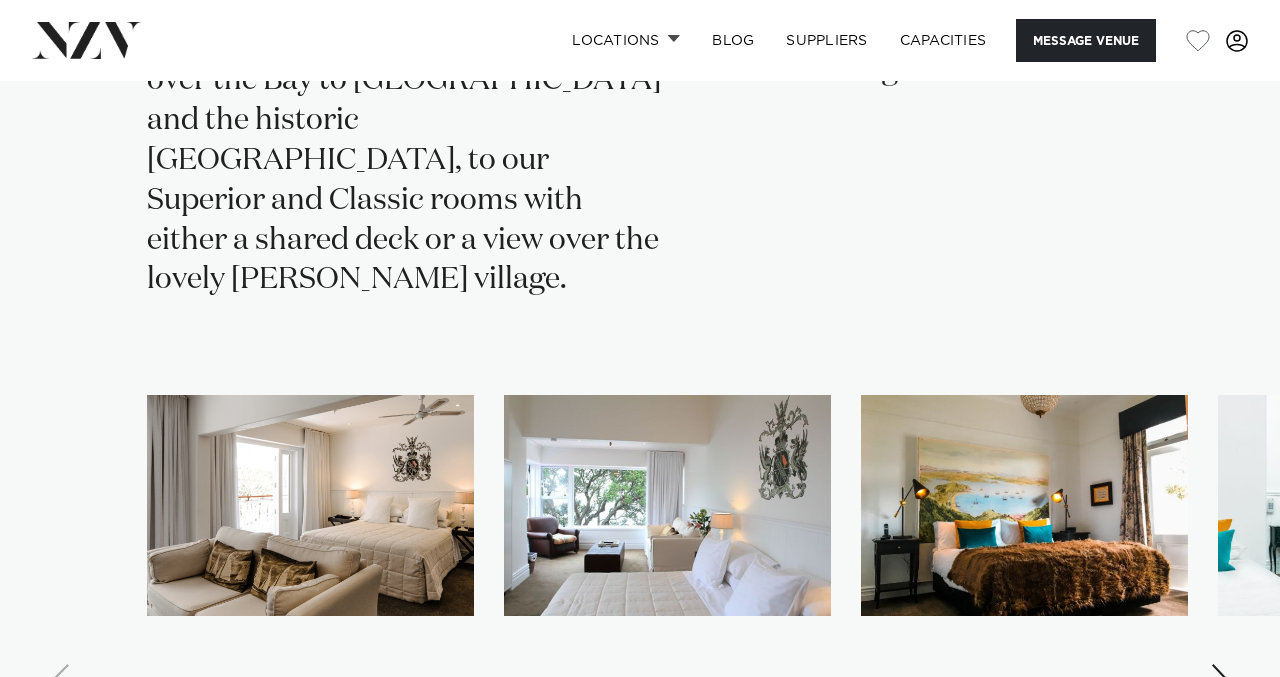 scroll, scrollTop: 4513, scrollLeft: 0, axis: vertical 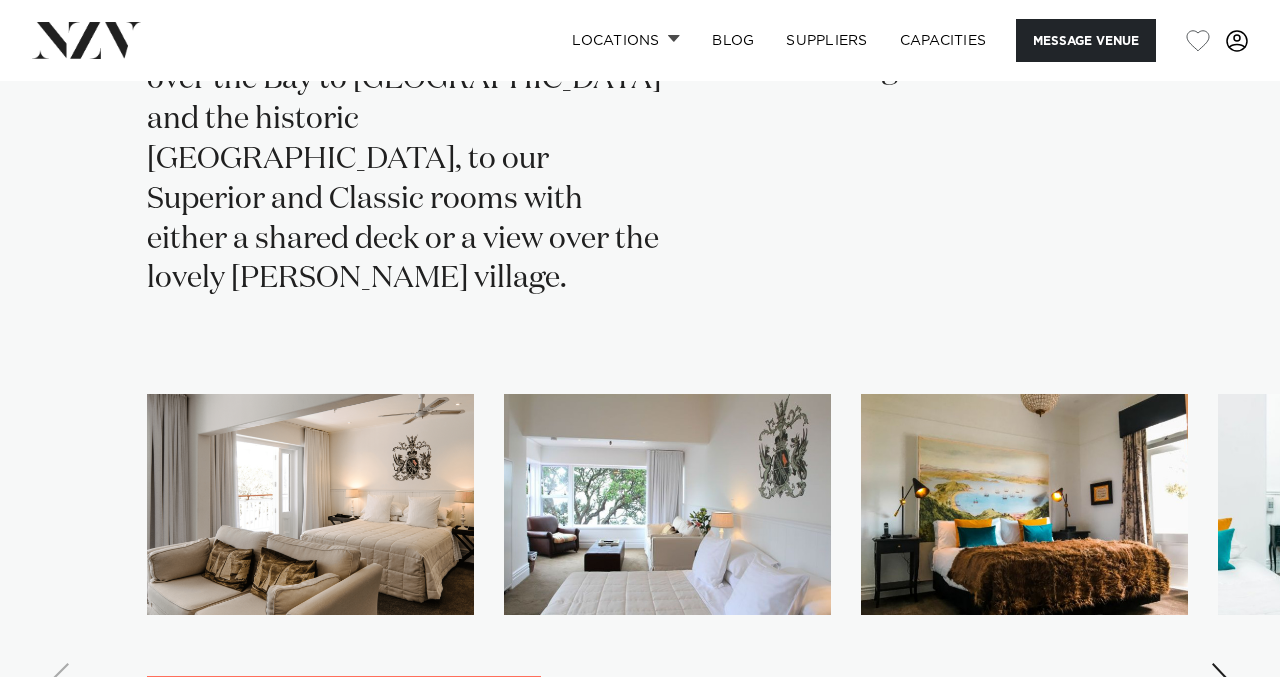 click at bounding box center (1220, 679) 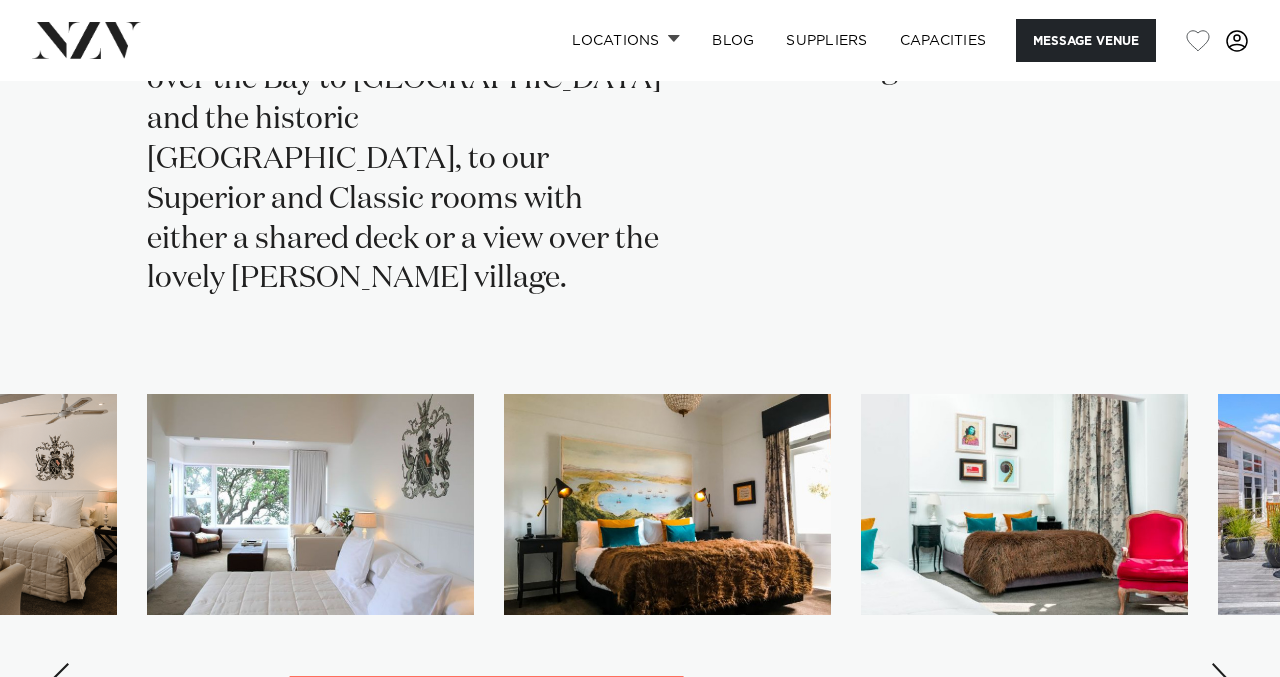 click at bounding box center (1220, 679) 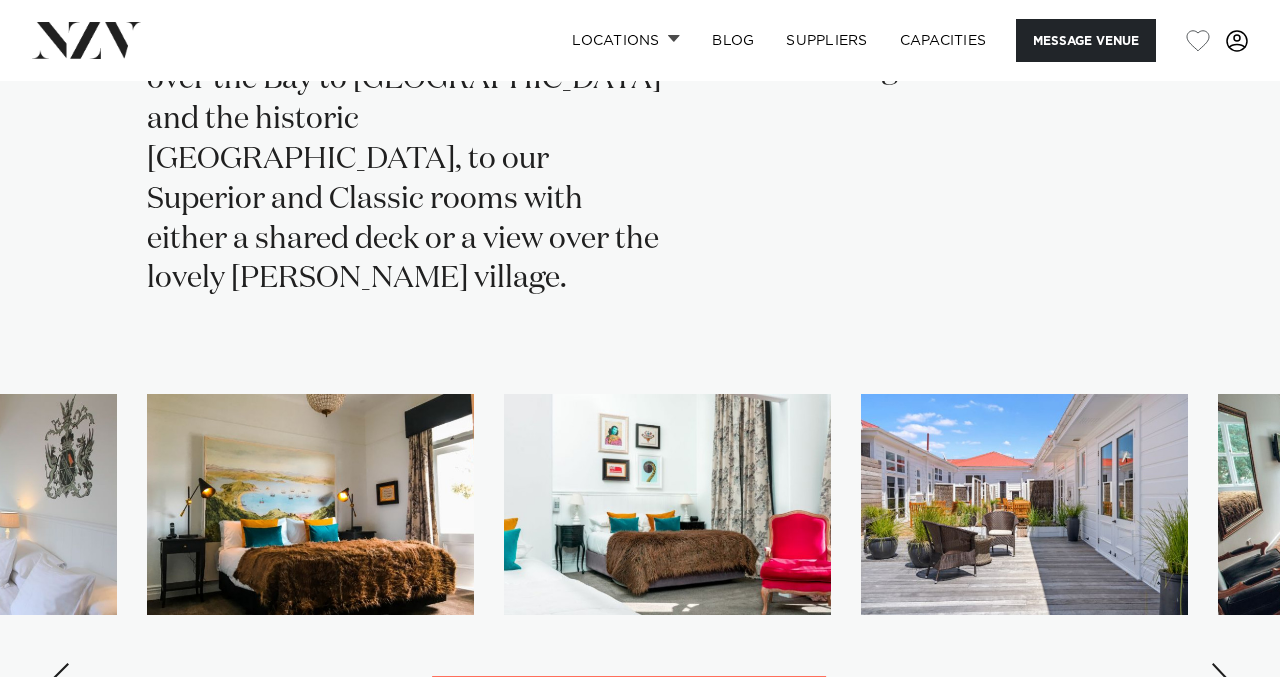 click at bounding box center (1220, 679) 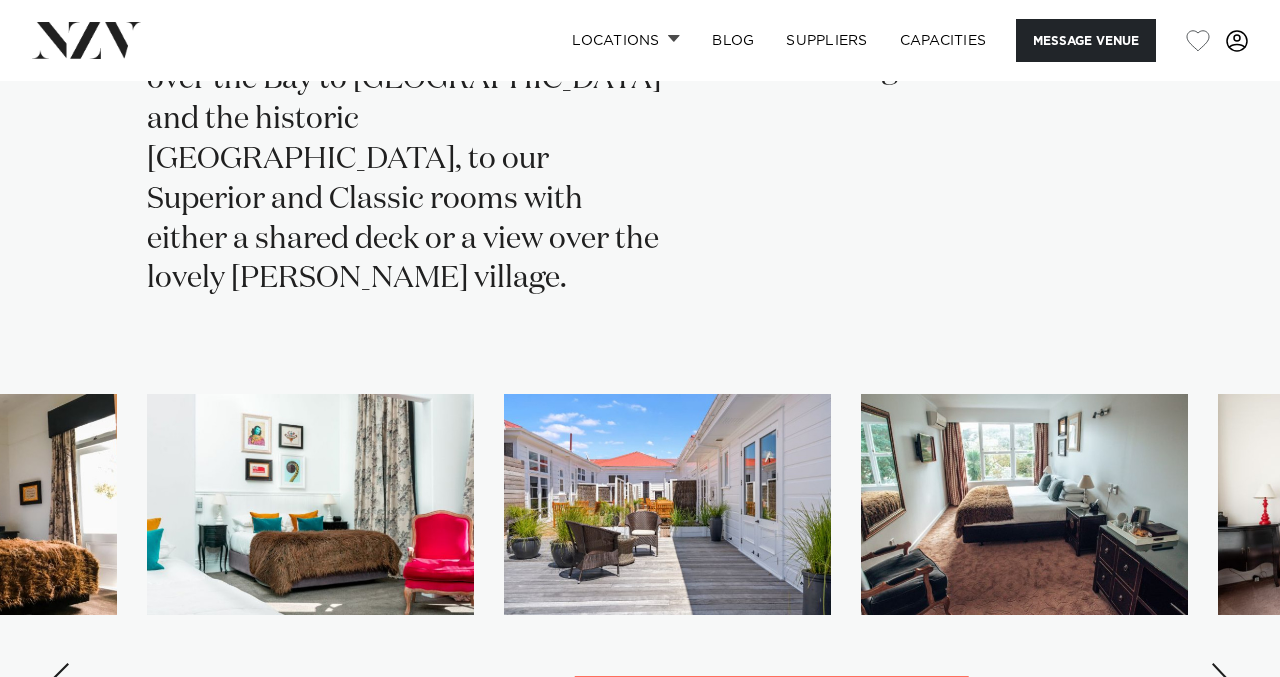 click at bounding box center [1220, 679] 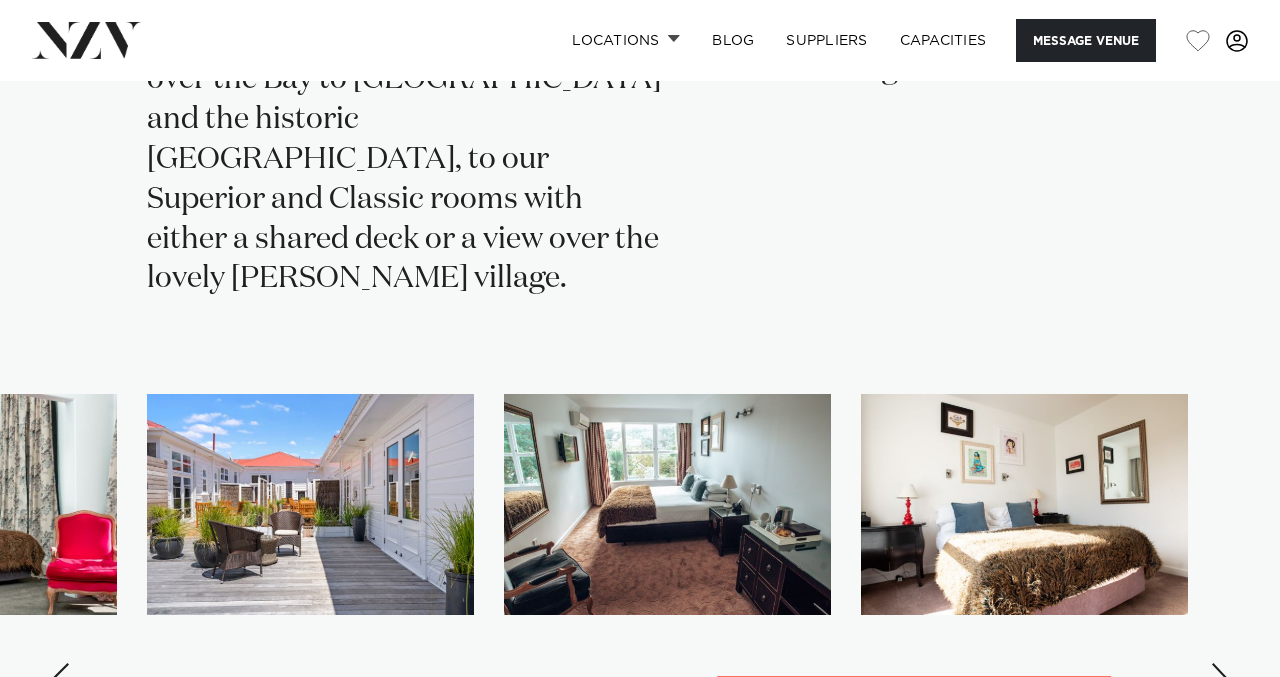 click at bounding box center (1220, 679) 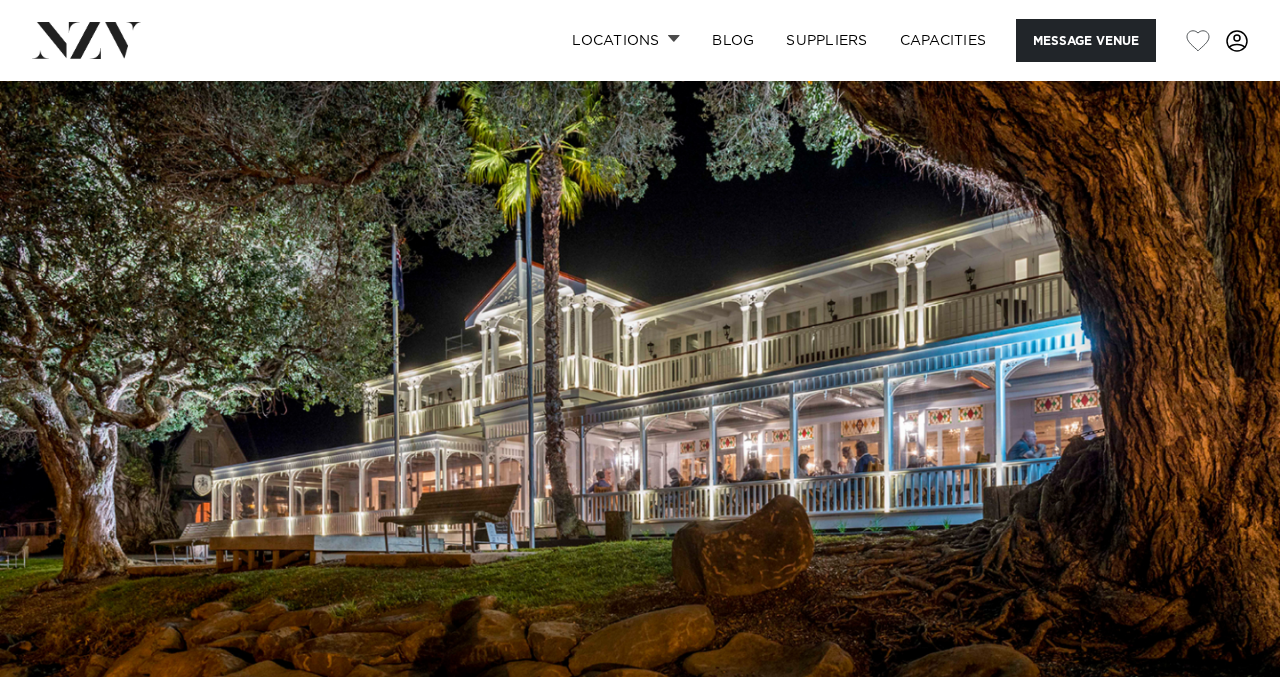 scroll, scrollTop: 0, scrollLeft: 0, axis: both 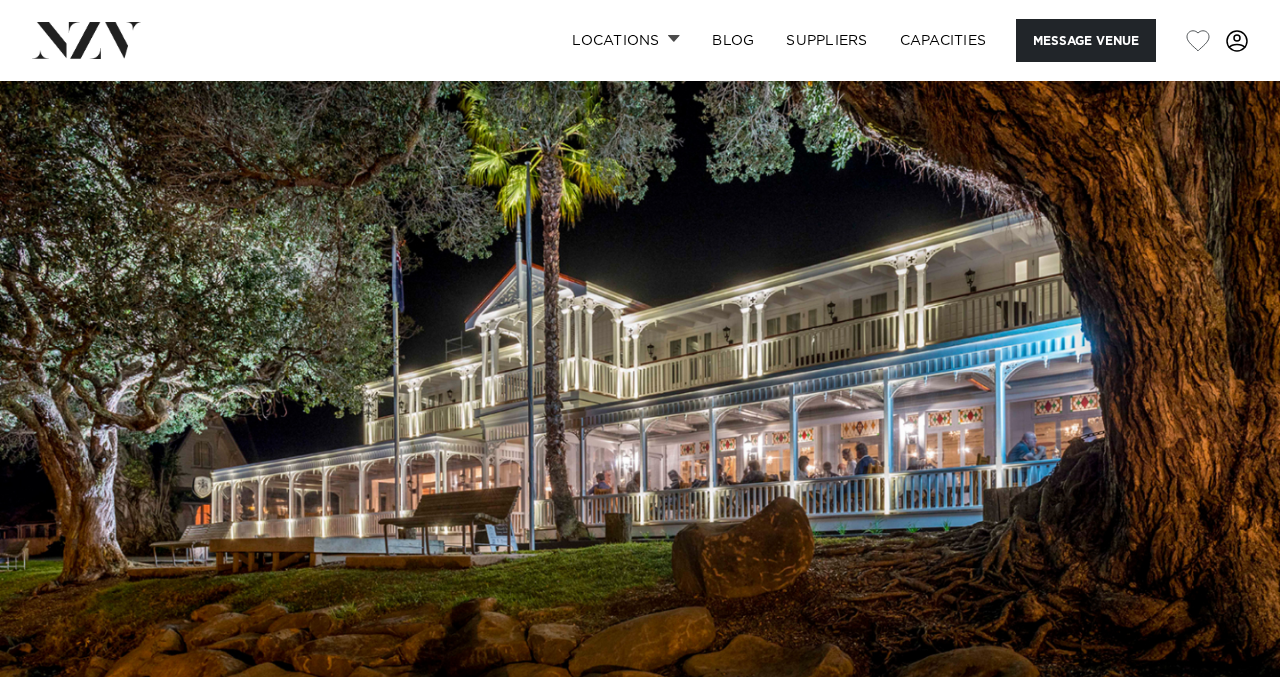 click at bounding box center [640, 381] 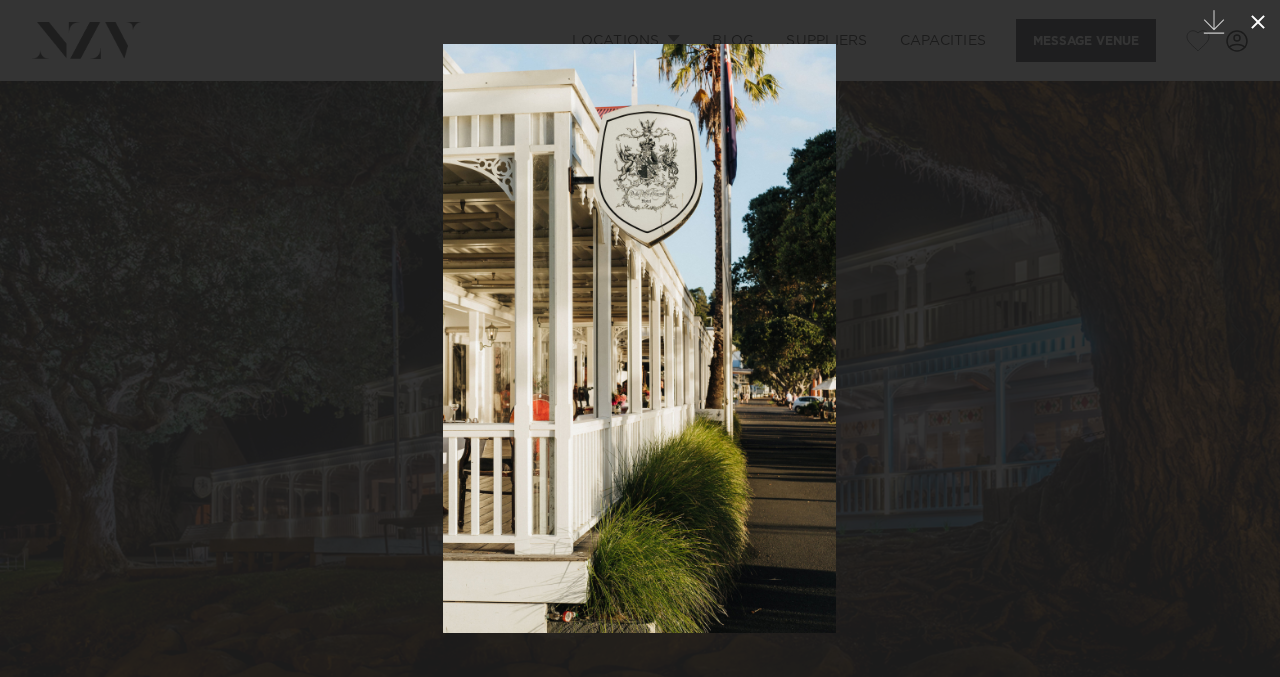 click 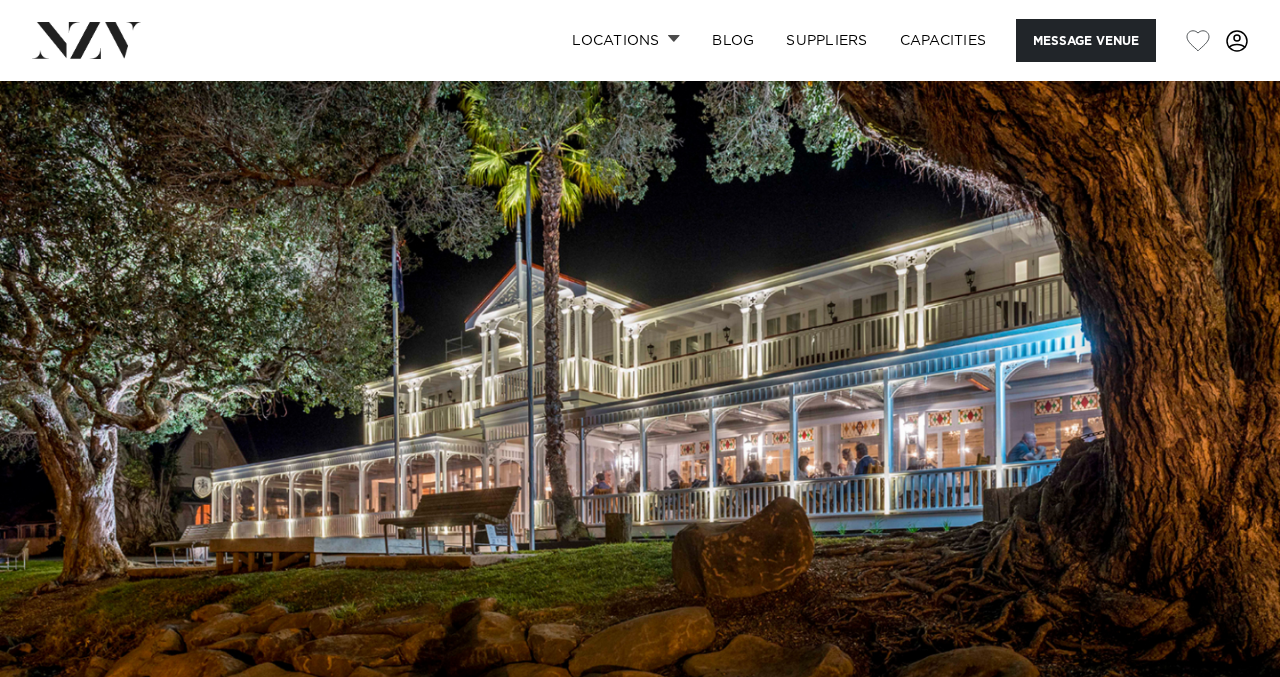 scroll, scrollTop: 0, scrollLeft: 0, axis: both 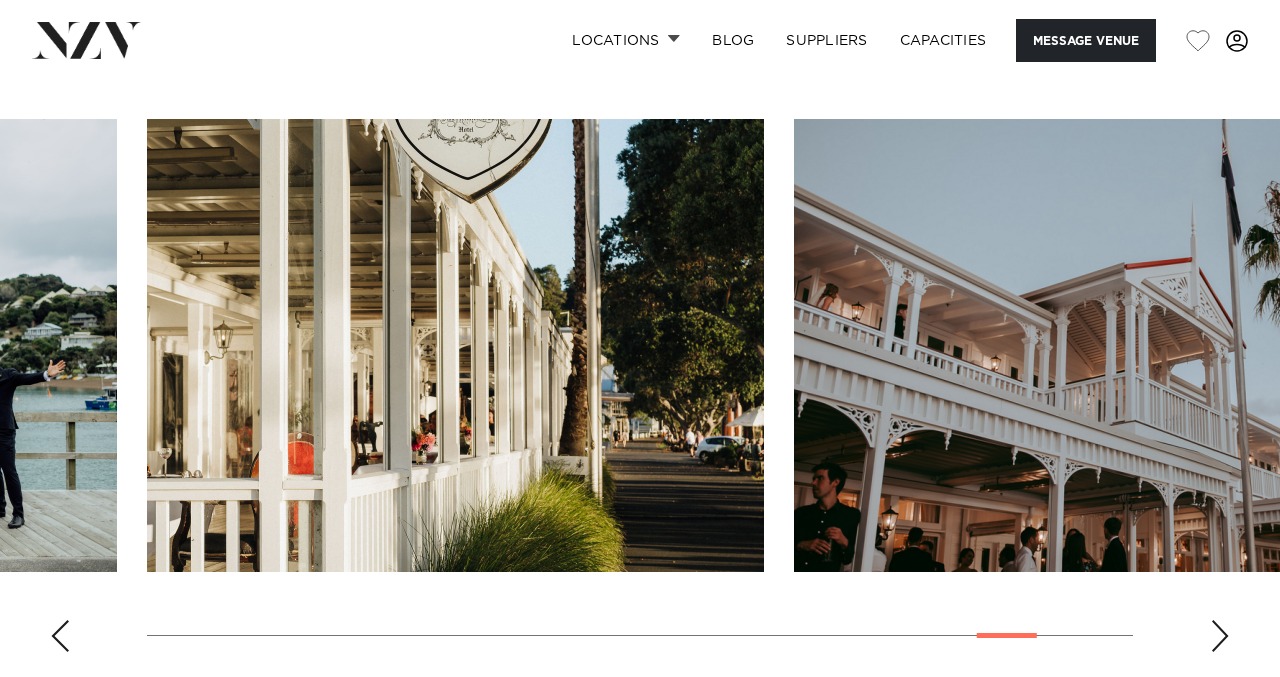 click at bounding box center [1220, 636] 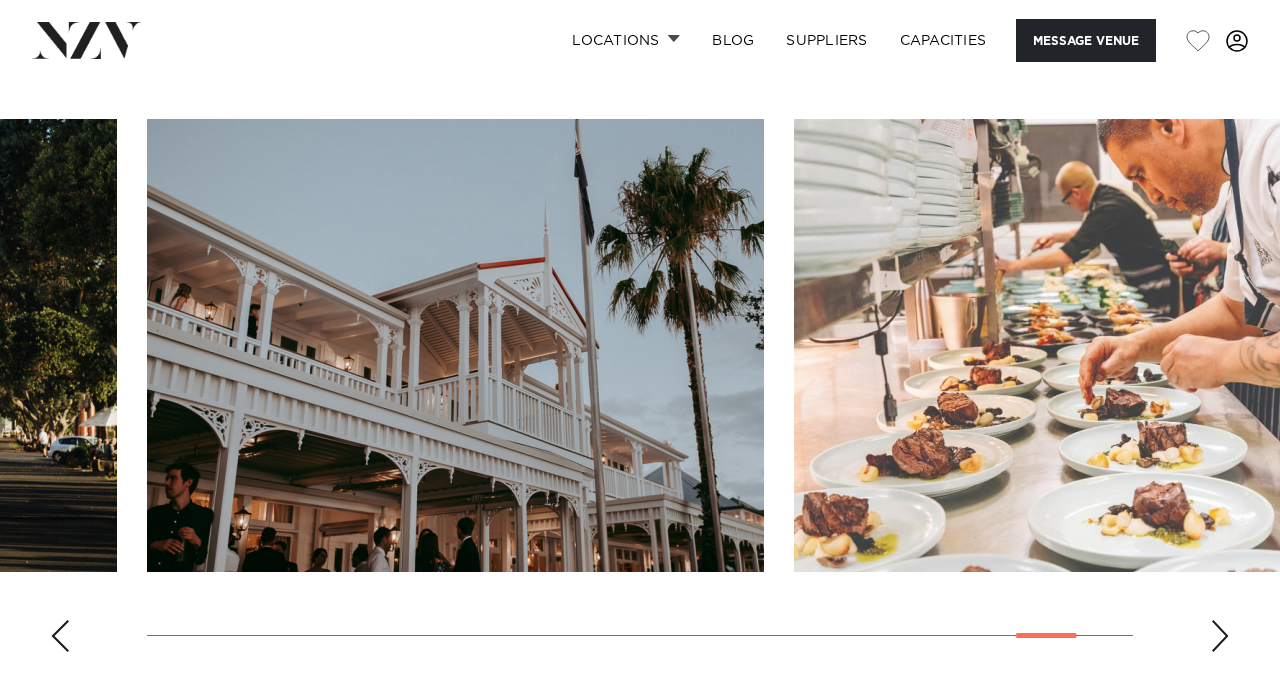 click at bounding box center [1220, 636] 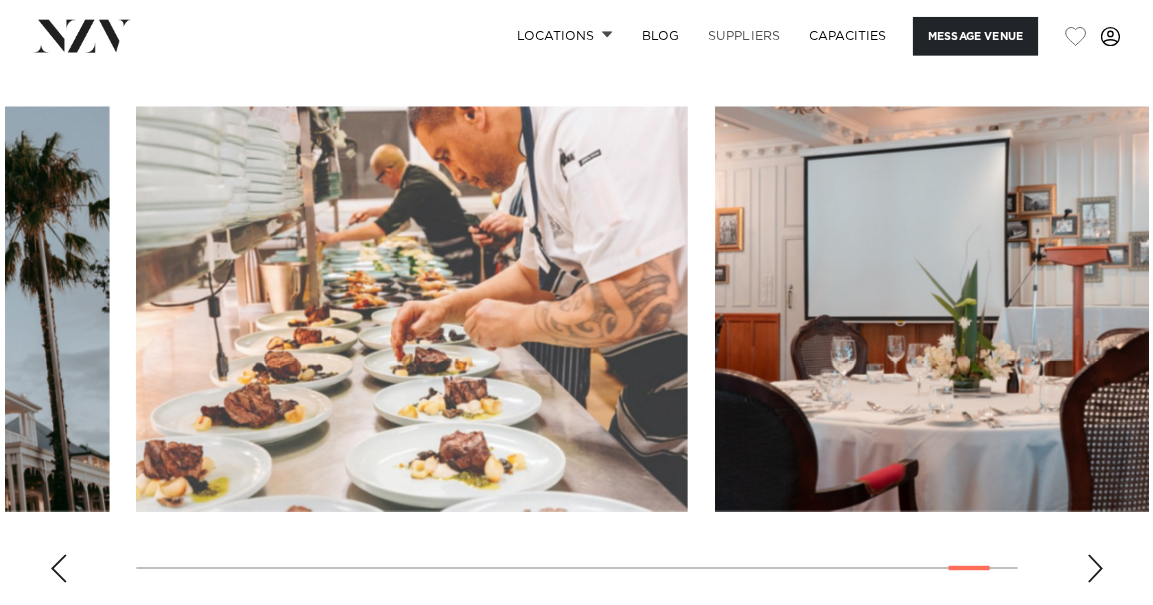 scroll, scrollTop: 2036, scrollLeft: 0, axis: vertical 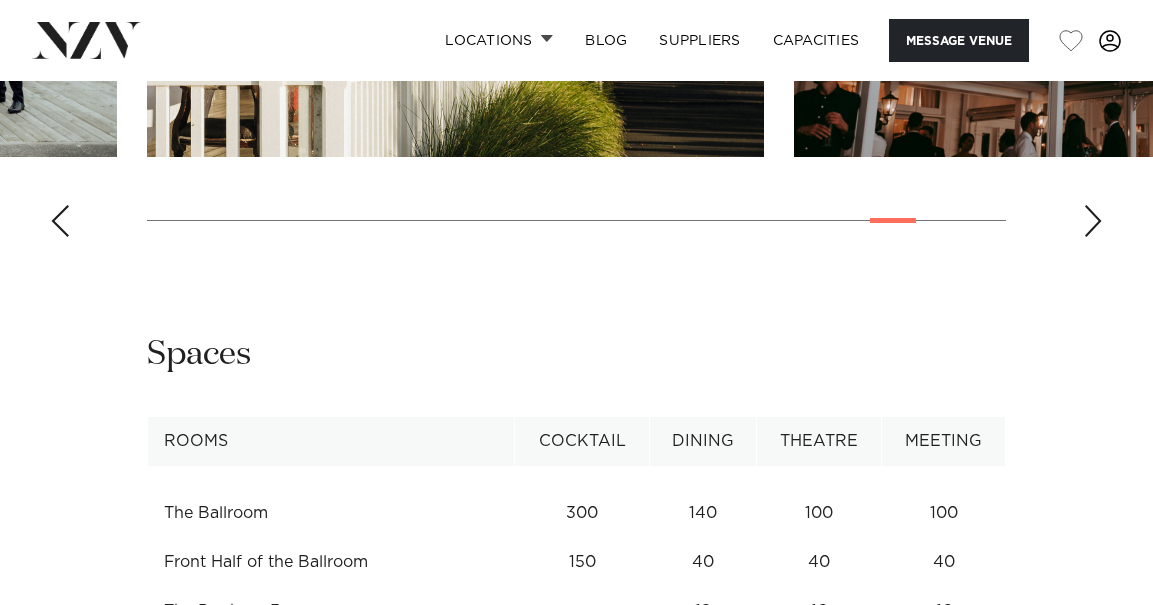 click at bounding box center [1093, 221] 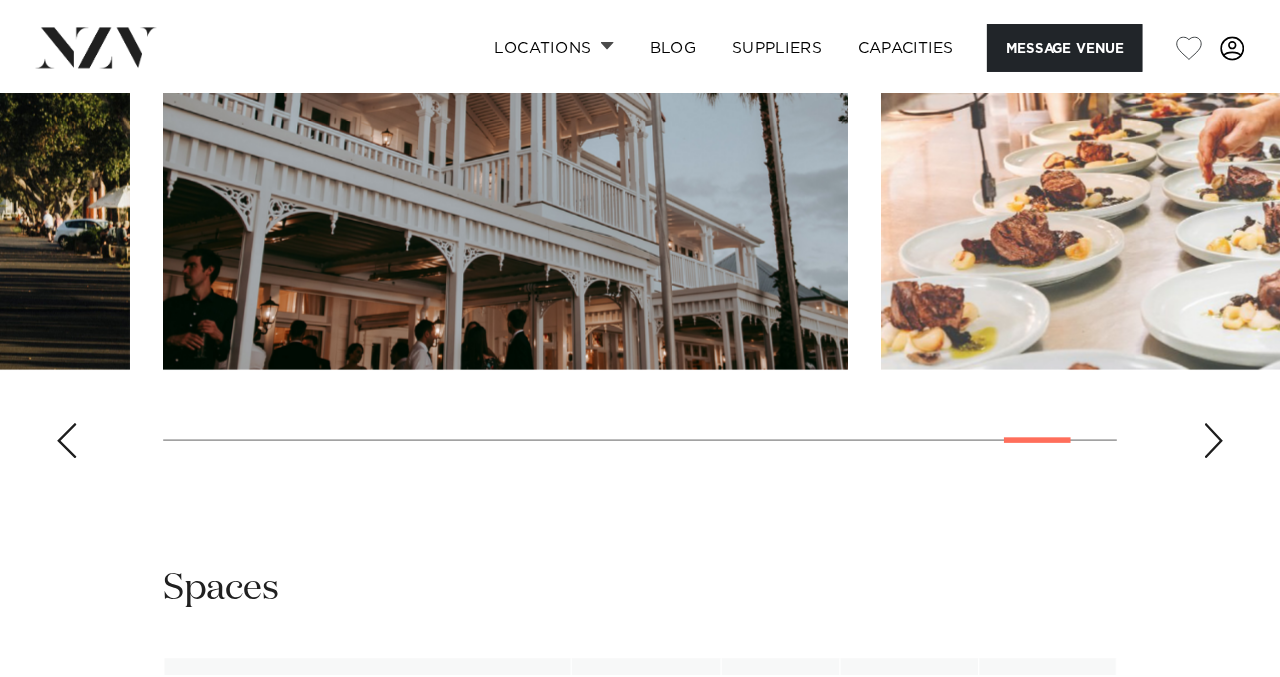 scroll, scrollTop: 2387, scrollLeft: 0, axis: vertical 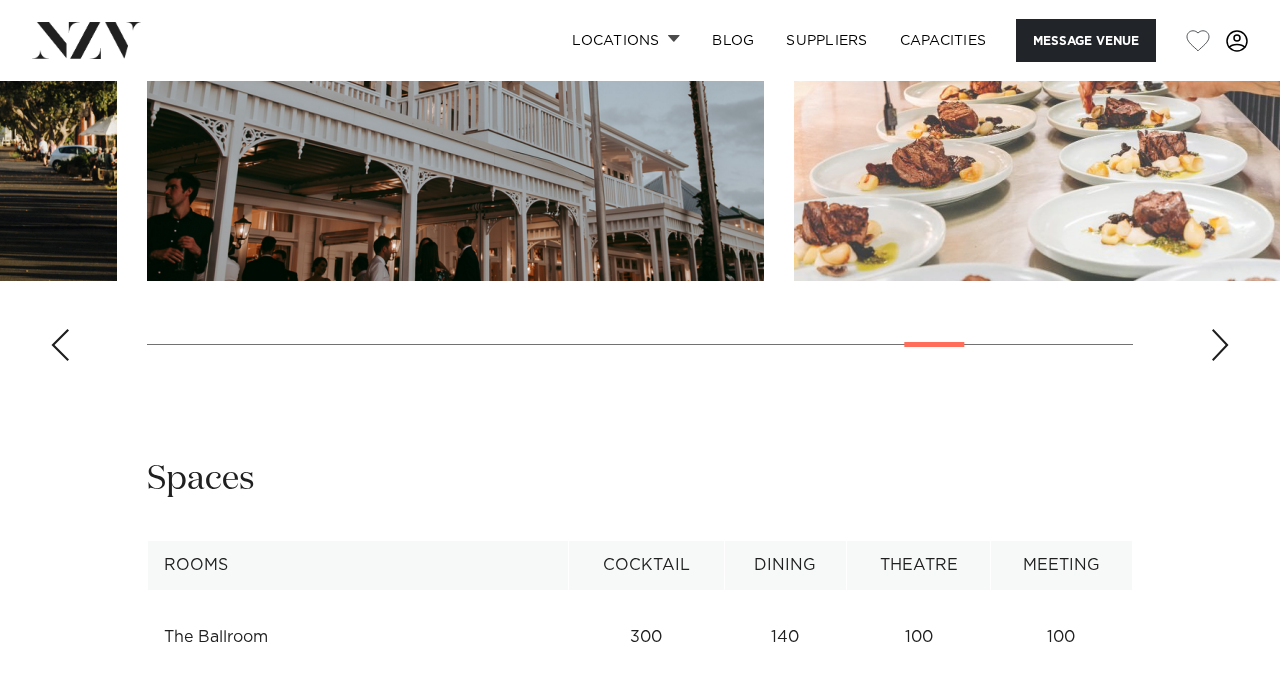 click at bounding box center [1220, 345] 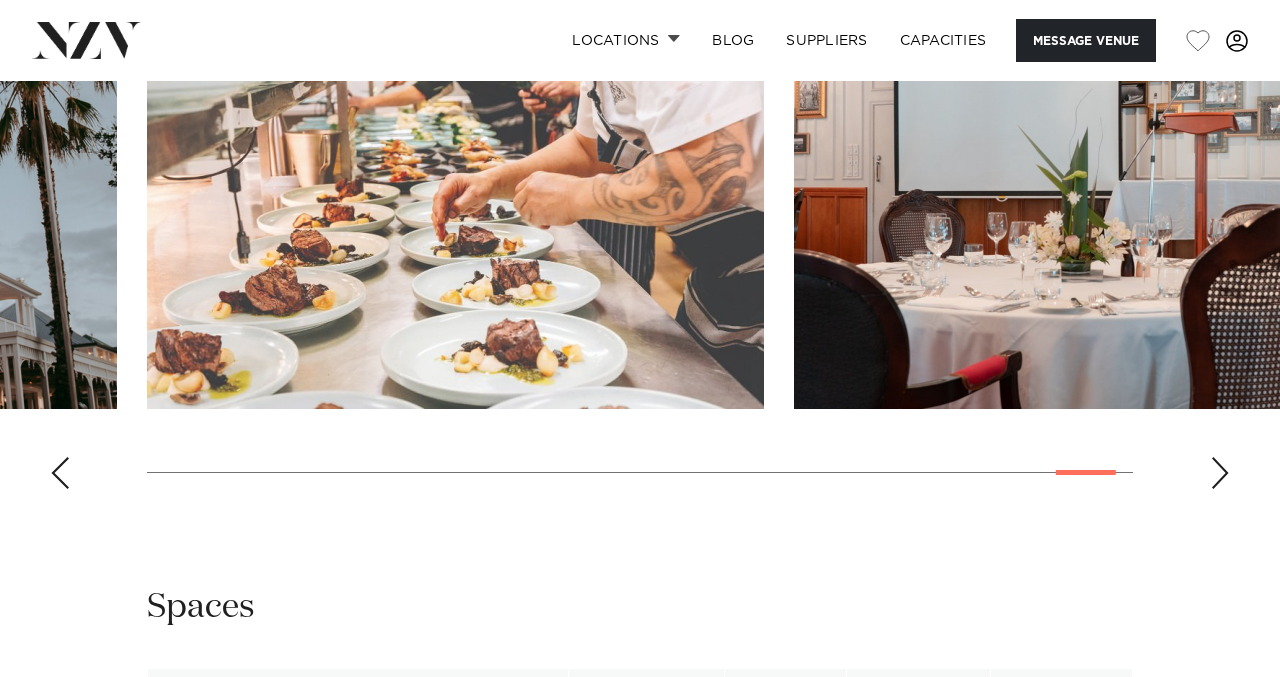 scroll, scrollTop: 2251, scrollLeft: 0, axis: vertical 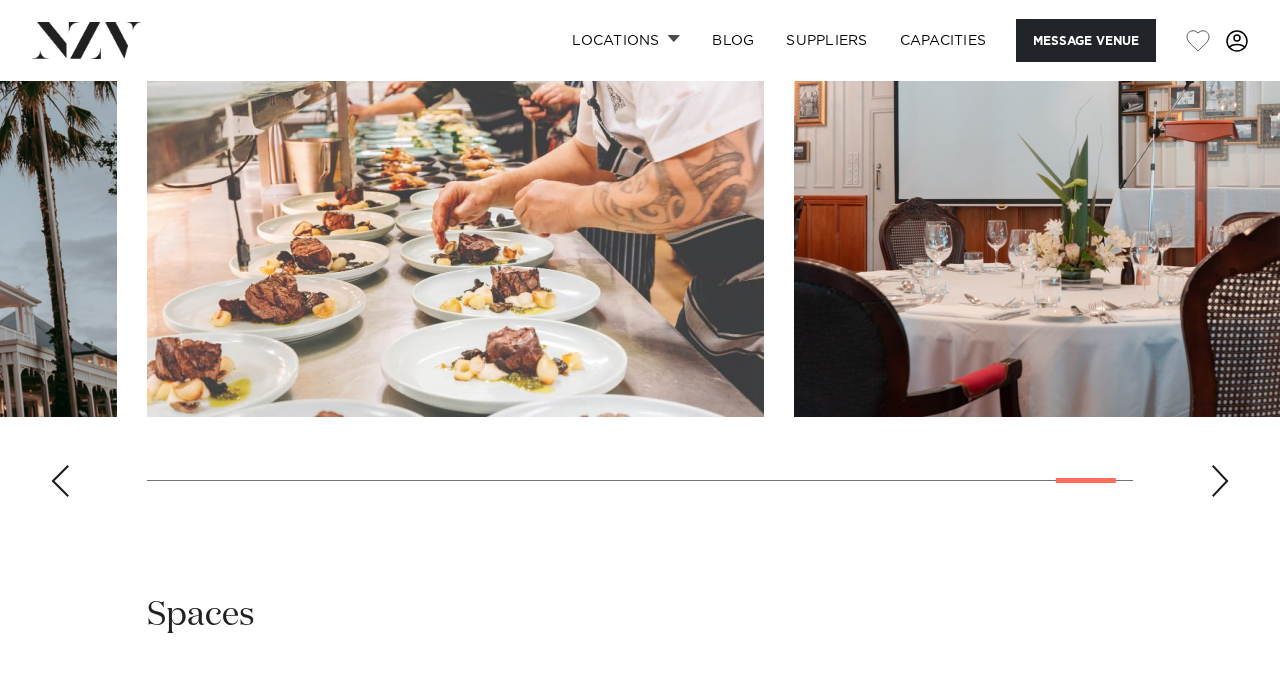 click at bounding box center [1220, 481] 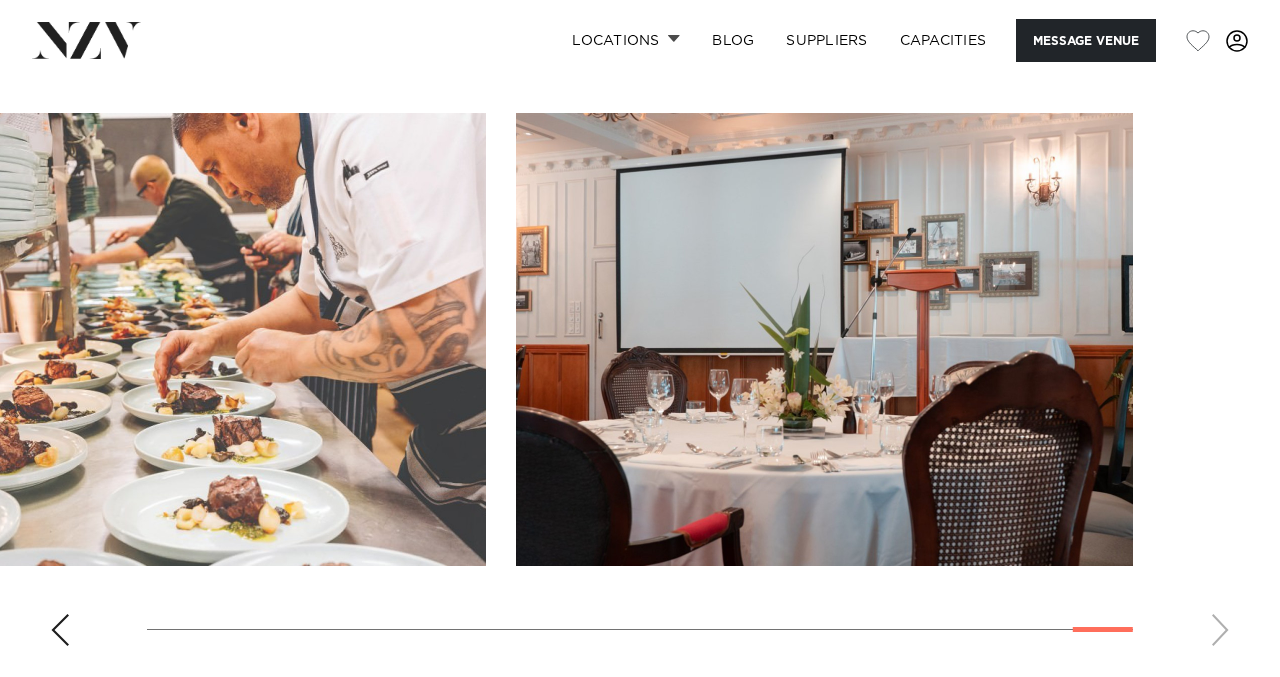 scroll, scrollTop: 2105, scrollLeft: 0, axis: vertical 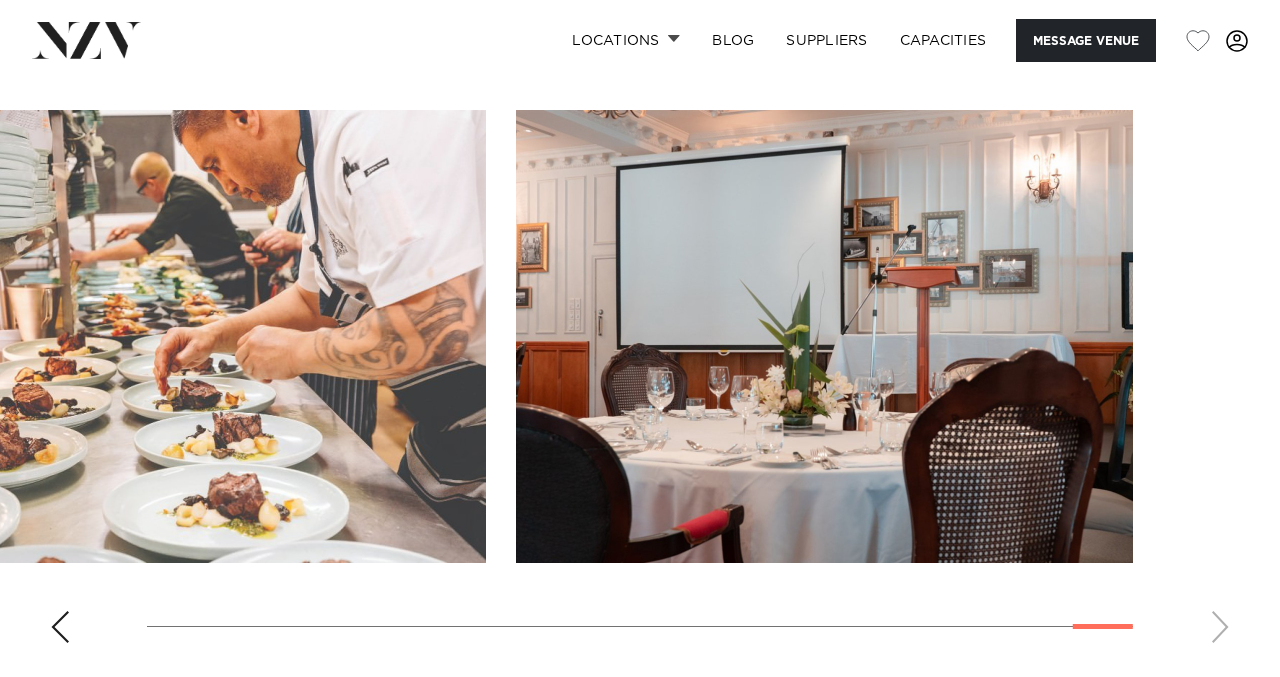 click at bounding box center [60, 627] 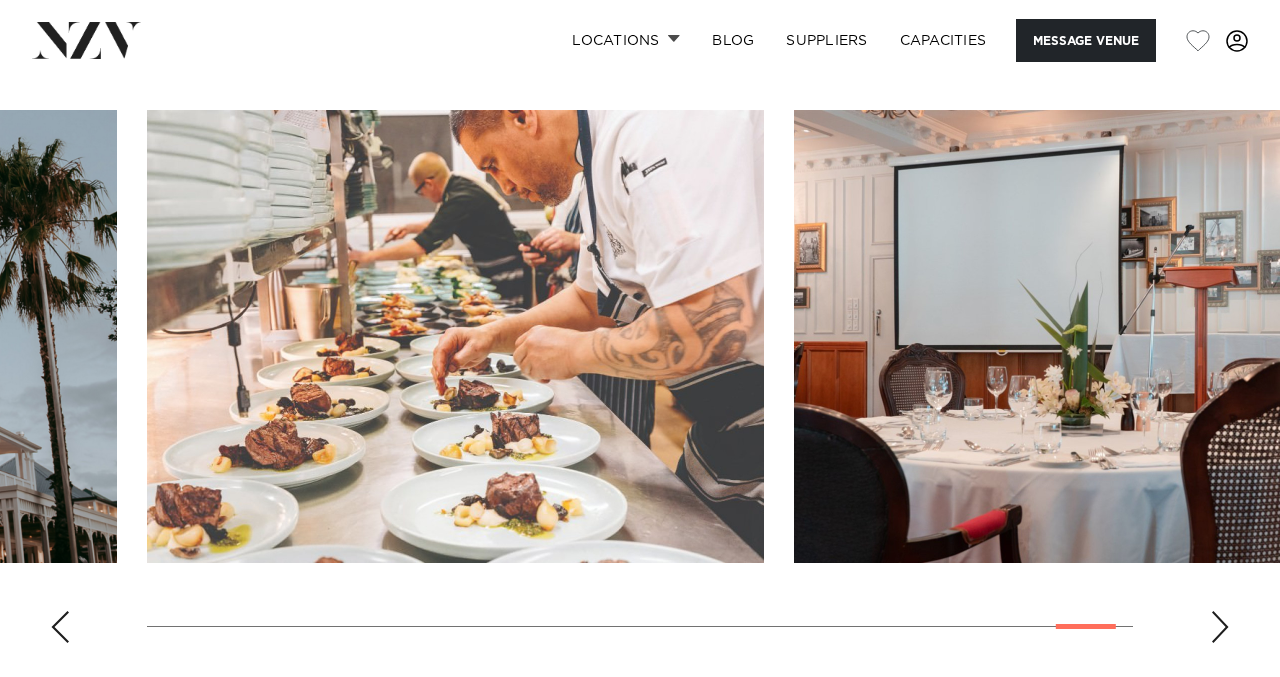 click at bounding box center [60, 627] 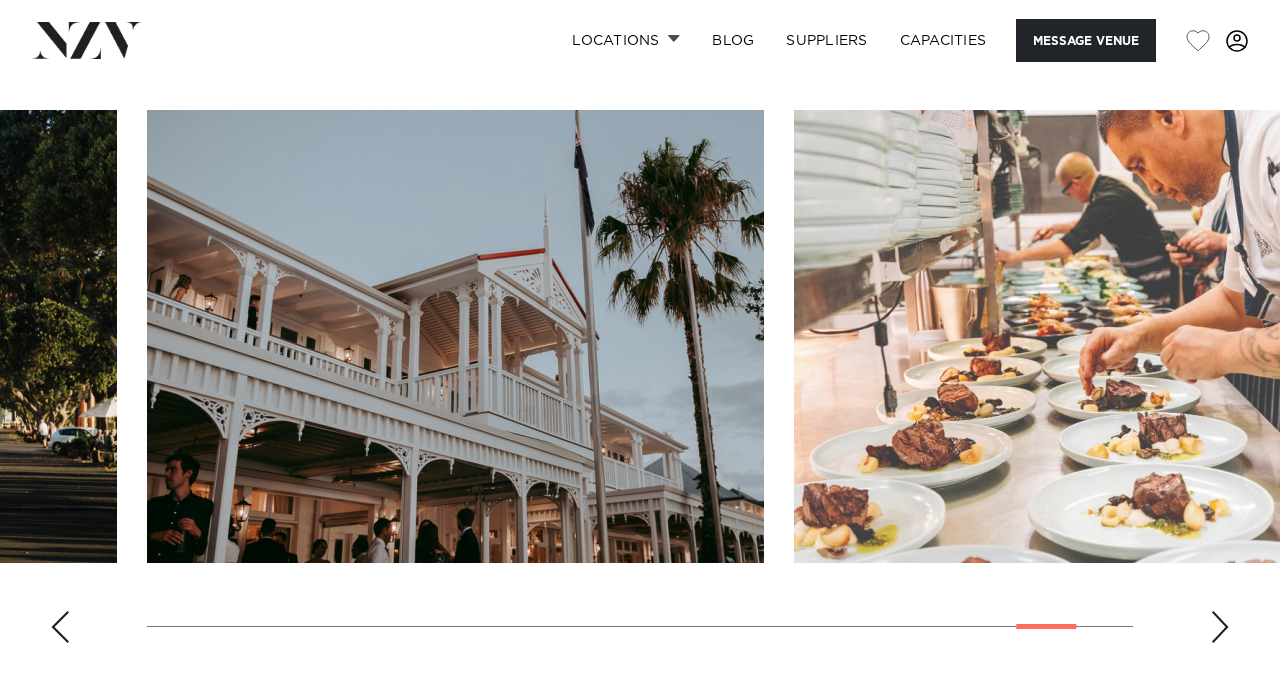 click at bounding box center [60, 627] 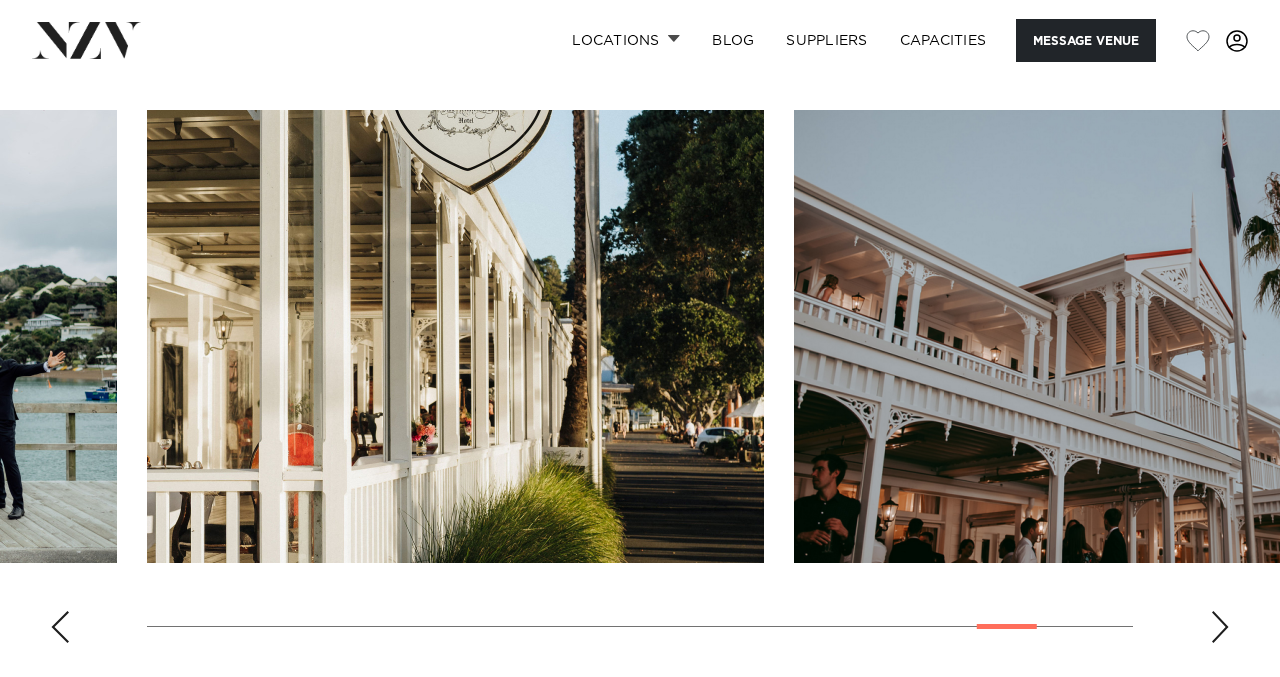 click at bounding box center [60, 627] 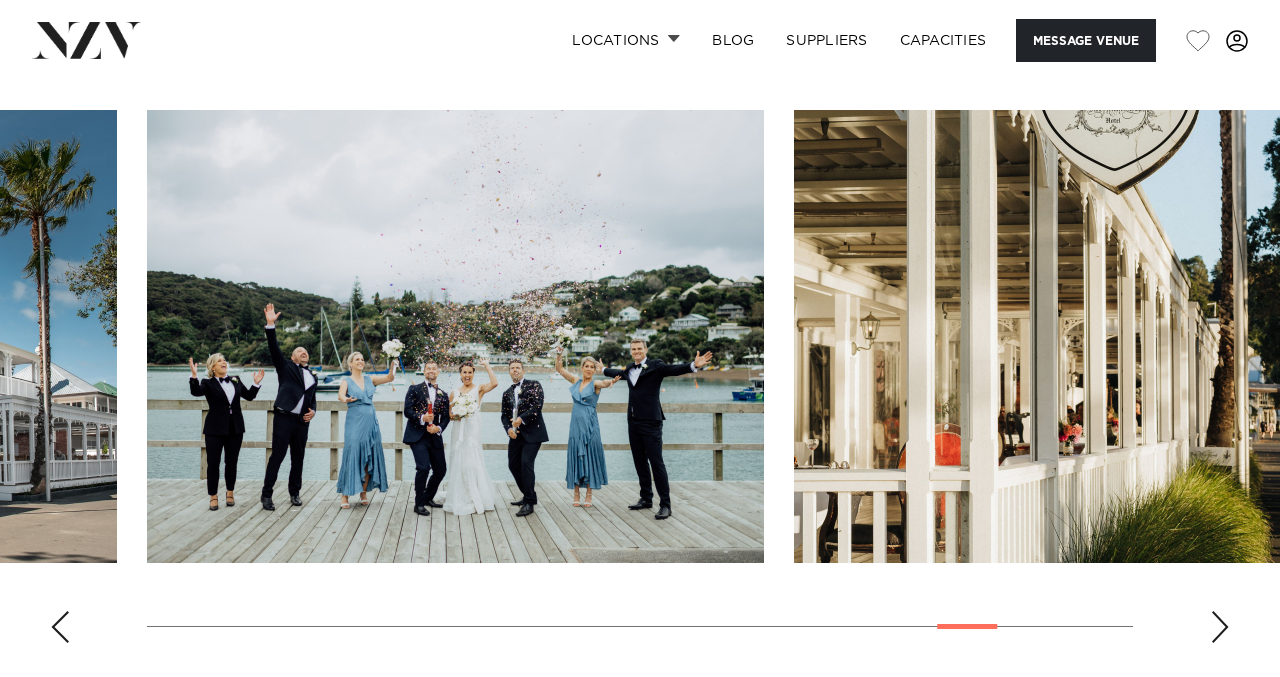 click at bounding box center [60, 627] 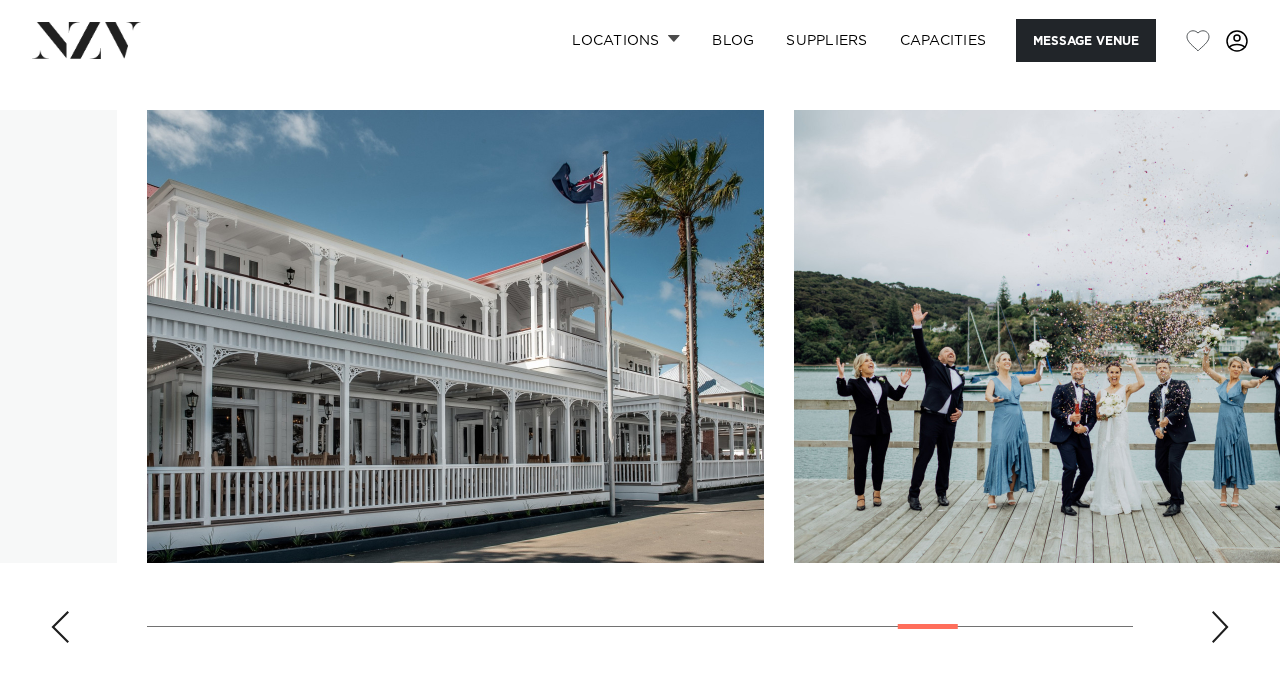 click at bounding box center (60, 627) 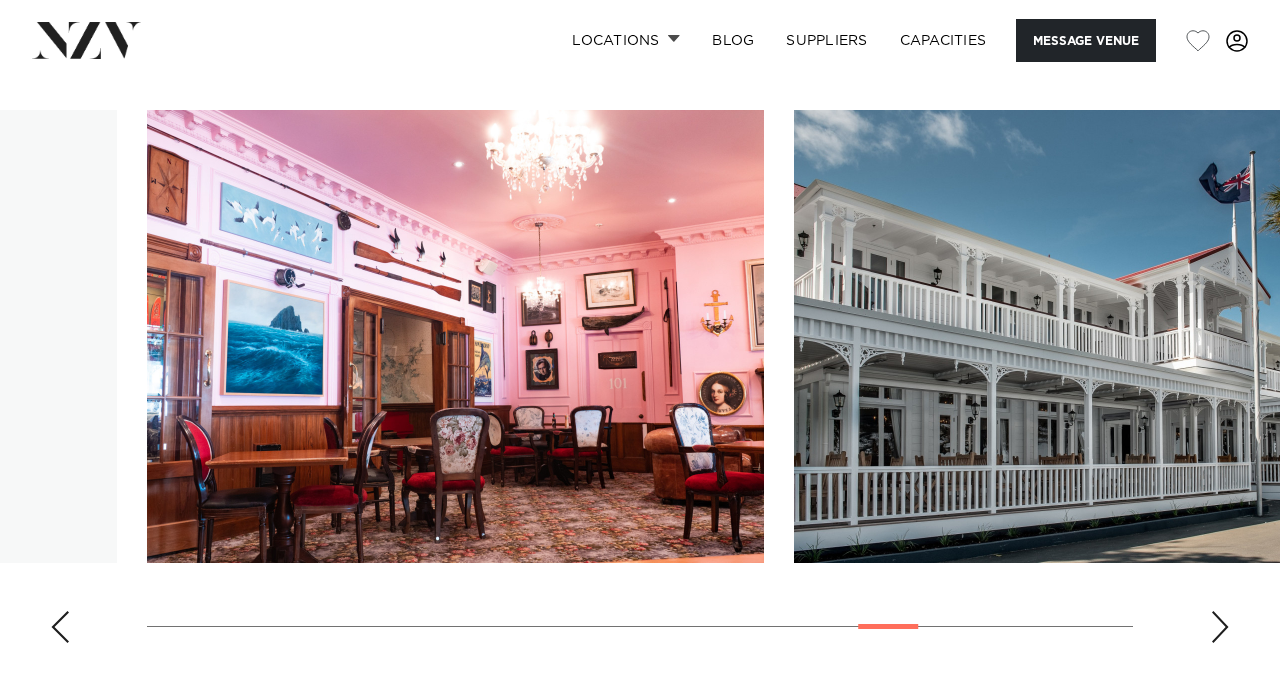 click at bounding box center [60, 627] 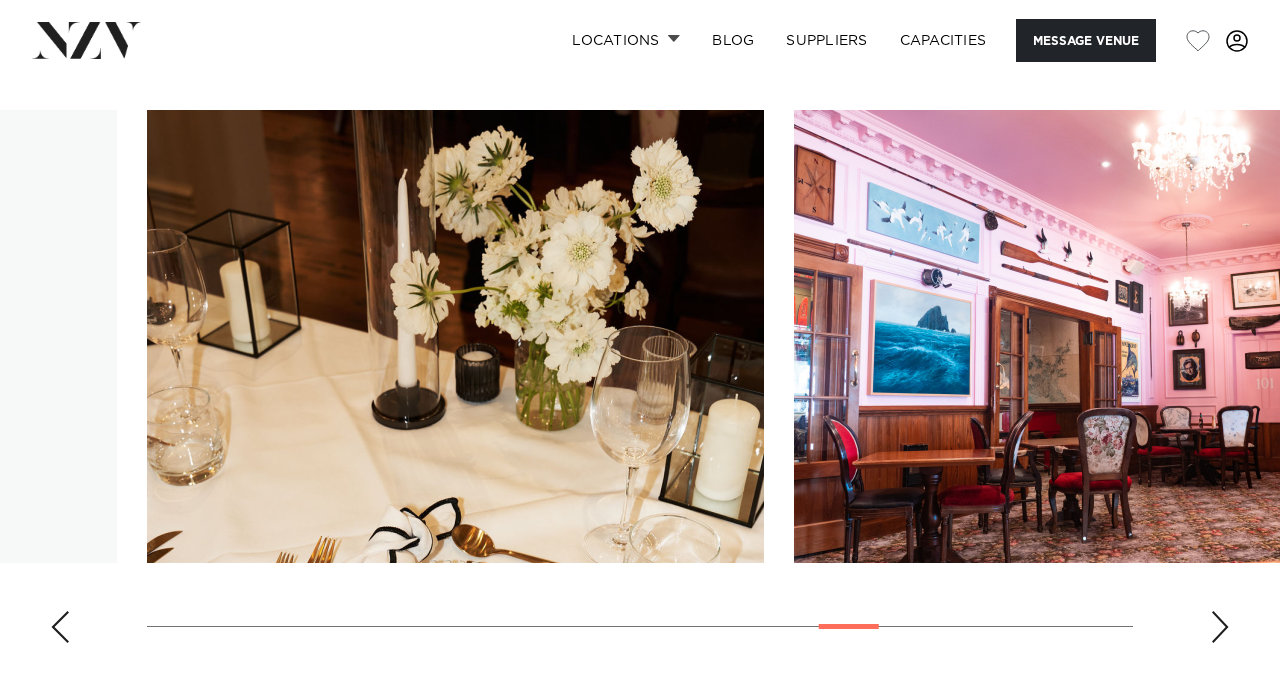 click at bounding box center (60, 627) 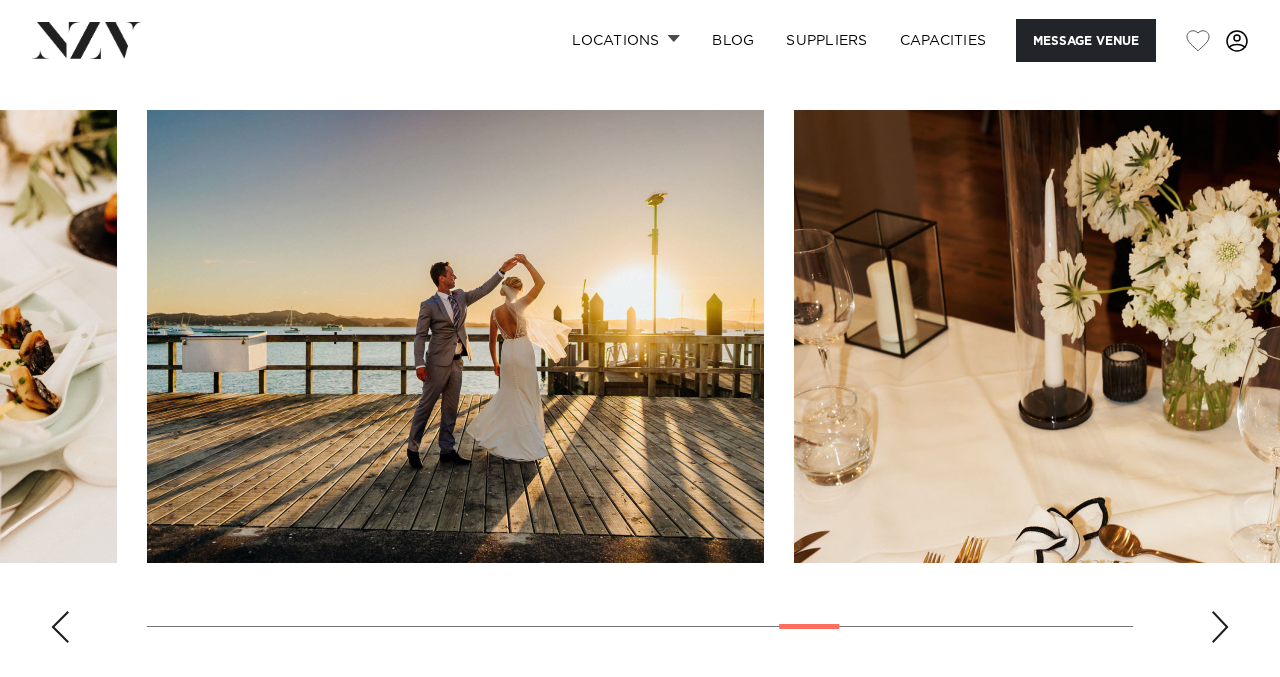 click at bounding box center [60, 627] 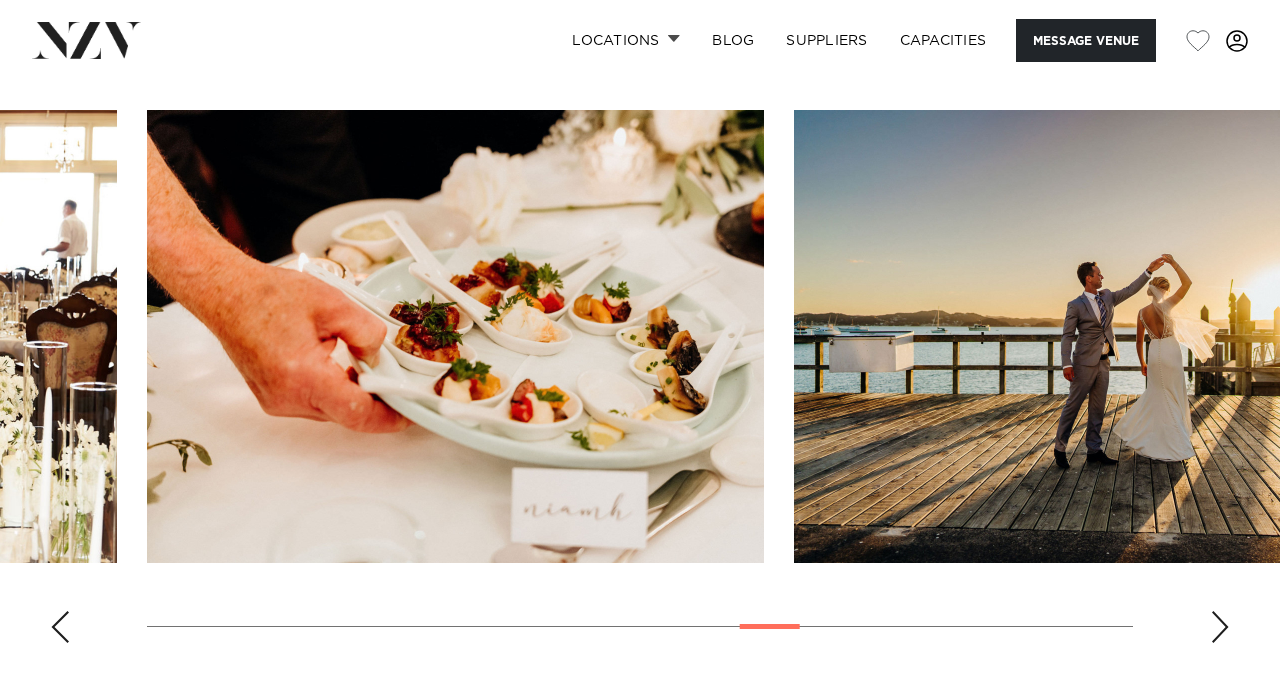 click at bounding box center (60, 627) 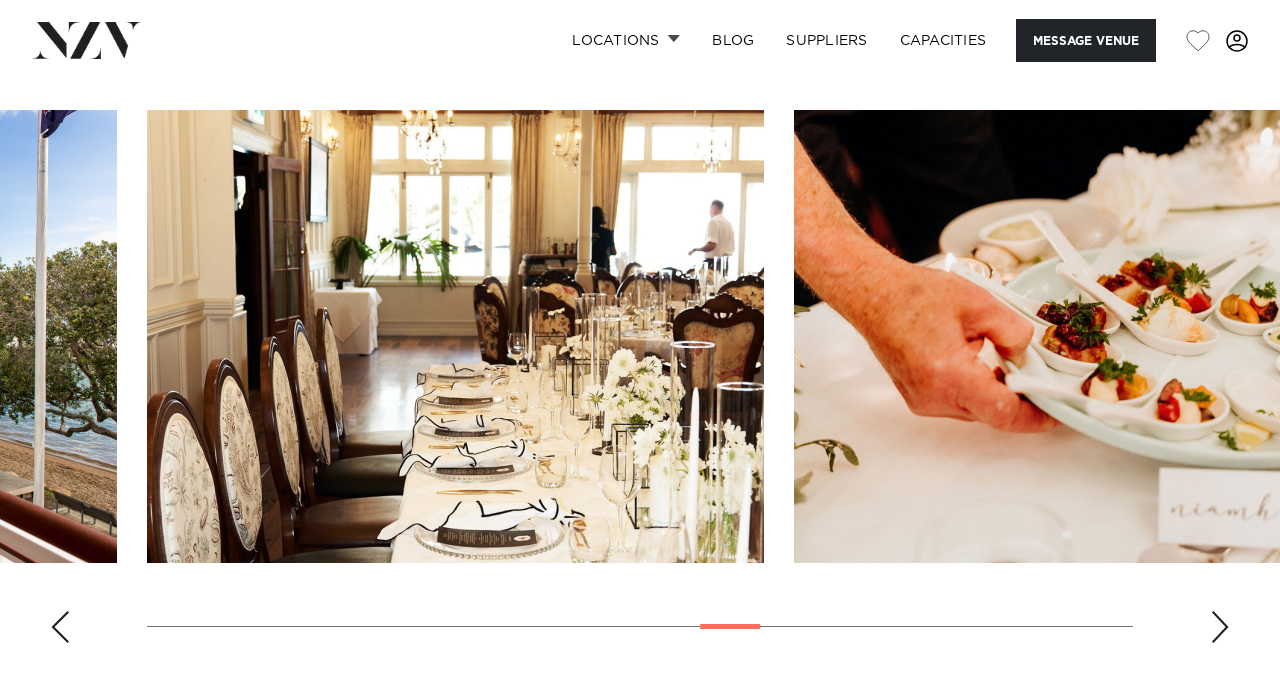 click at bounding box center (60, 627) 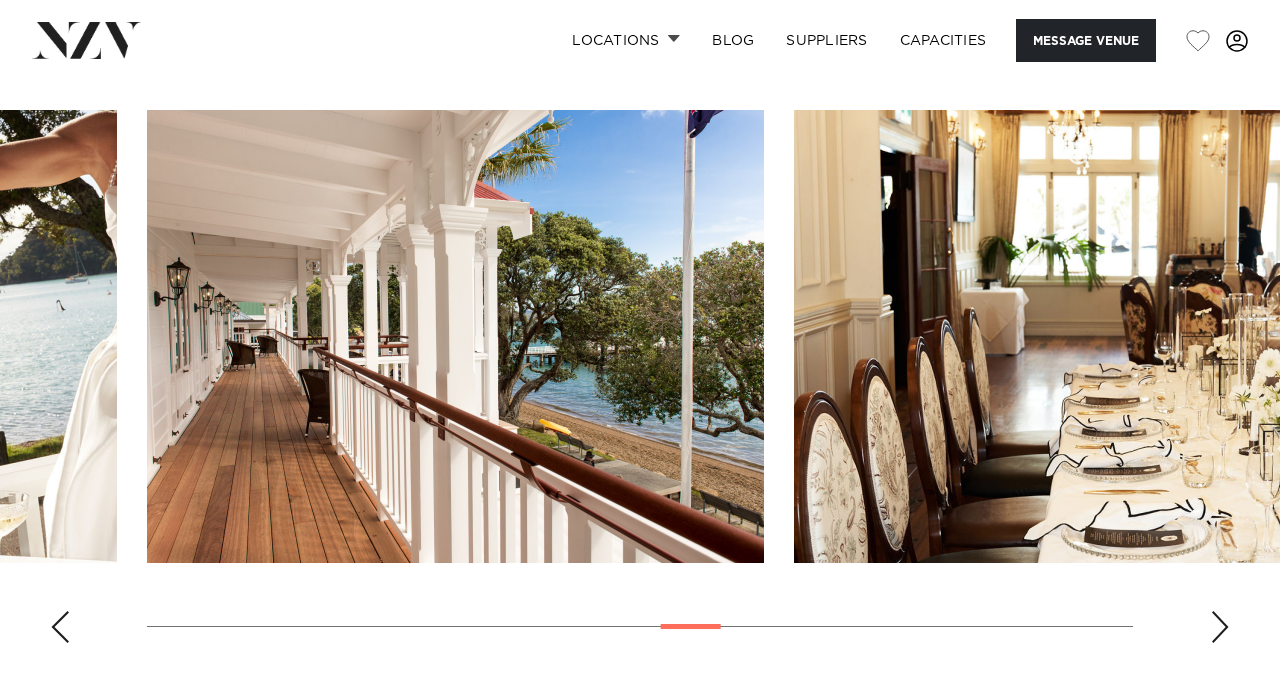 click at bounding box center [60, 627] 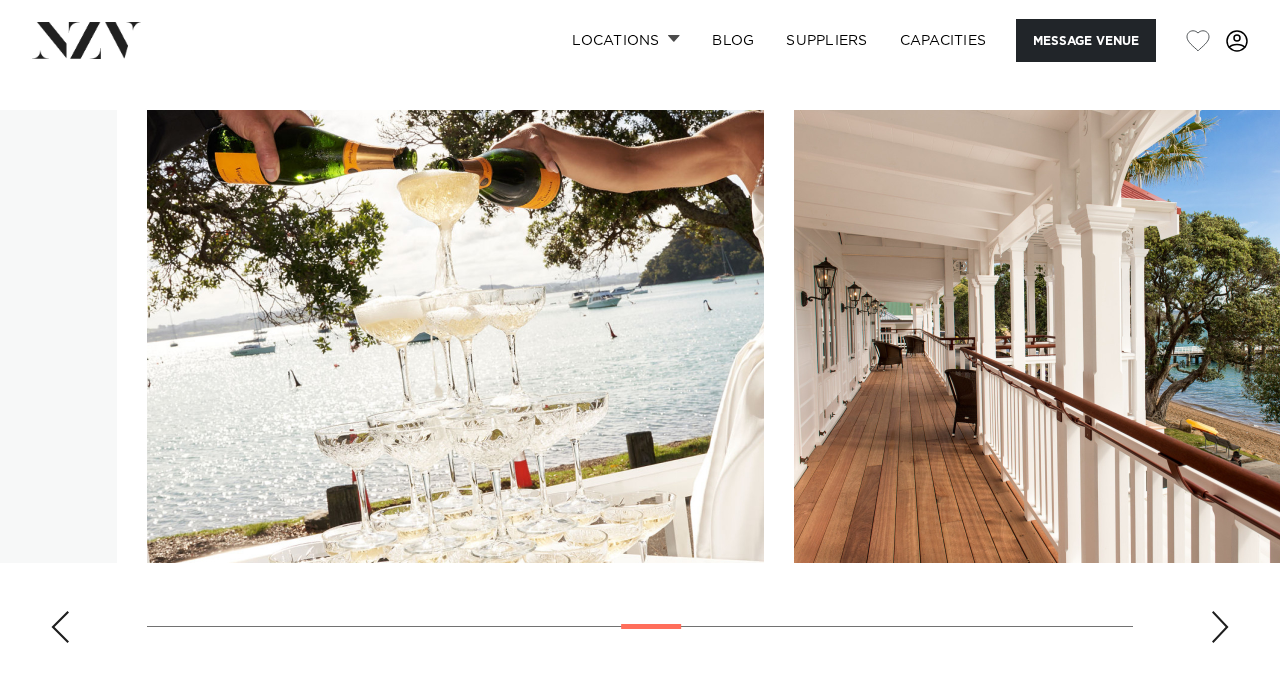 click at bounding box center (60, 627) 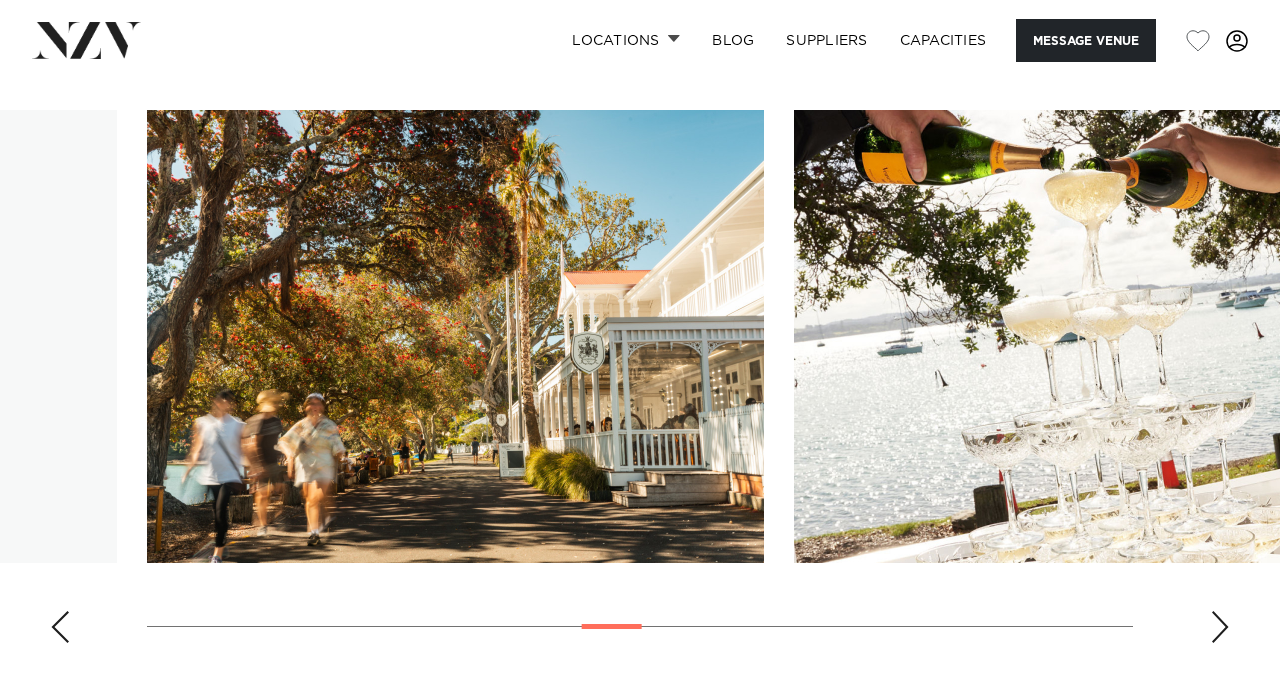 click at bounding box center [60, 627] 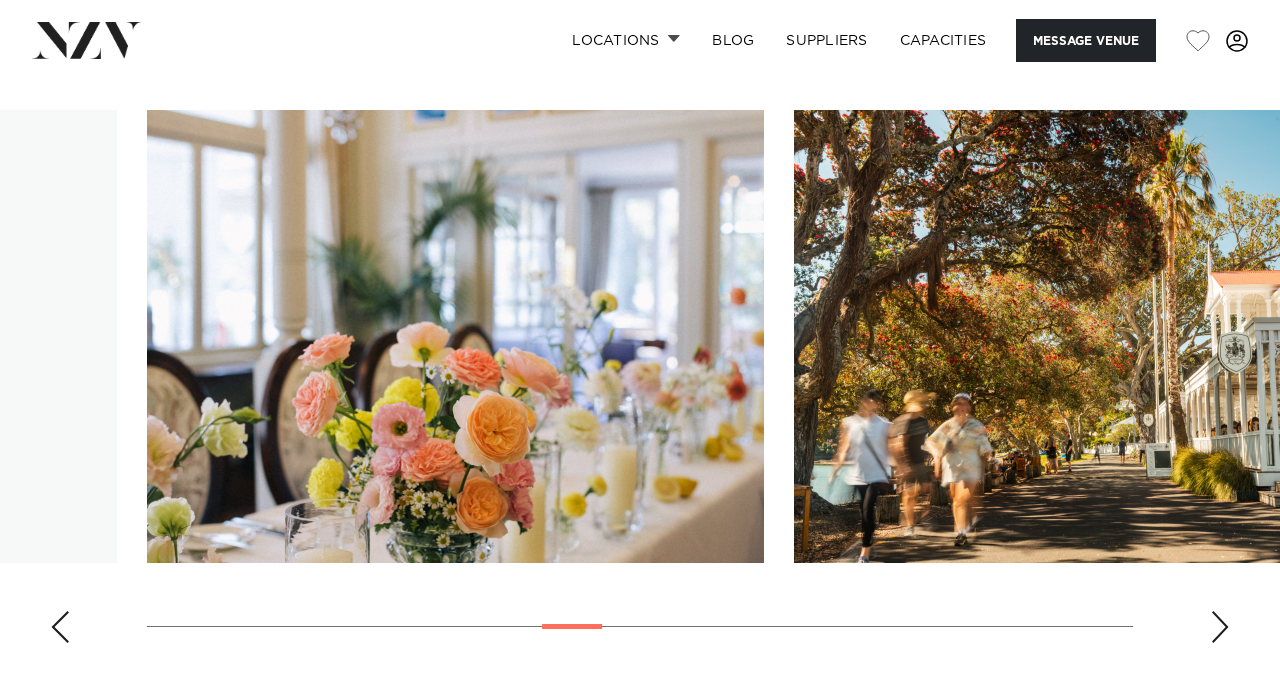 click at bounding box center [60, 627] 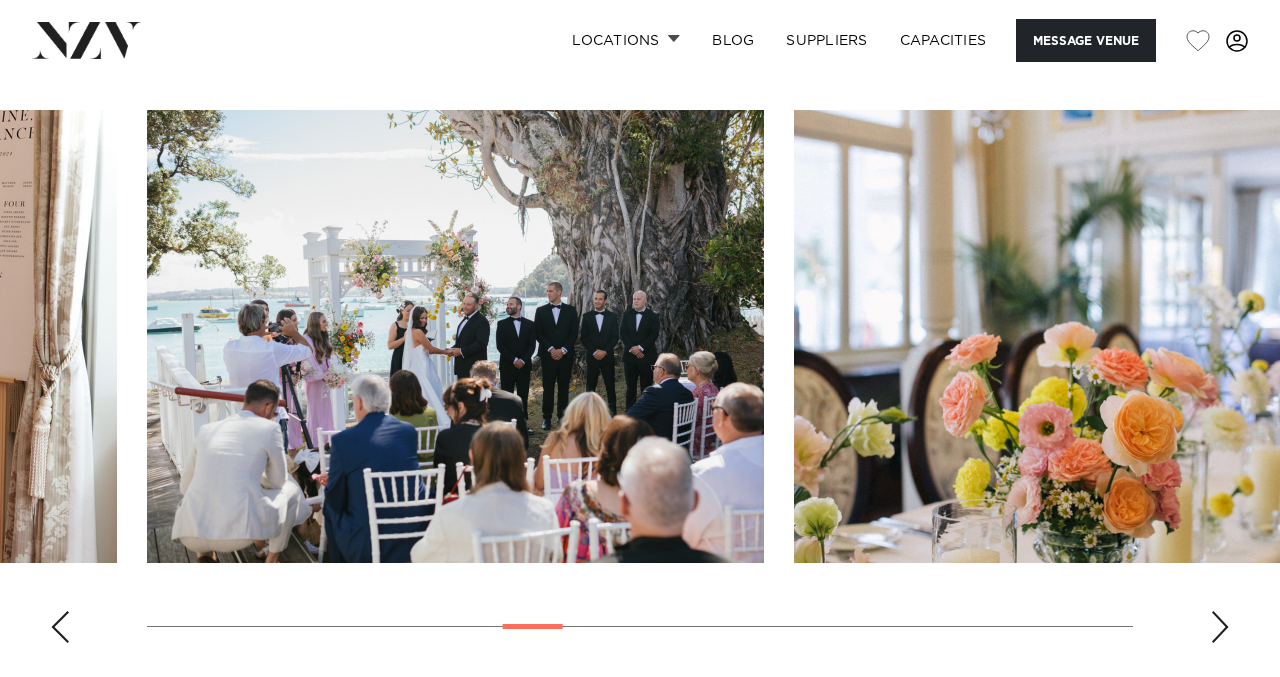 click at bounding box center (60, 627) 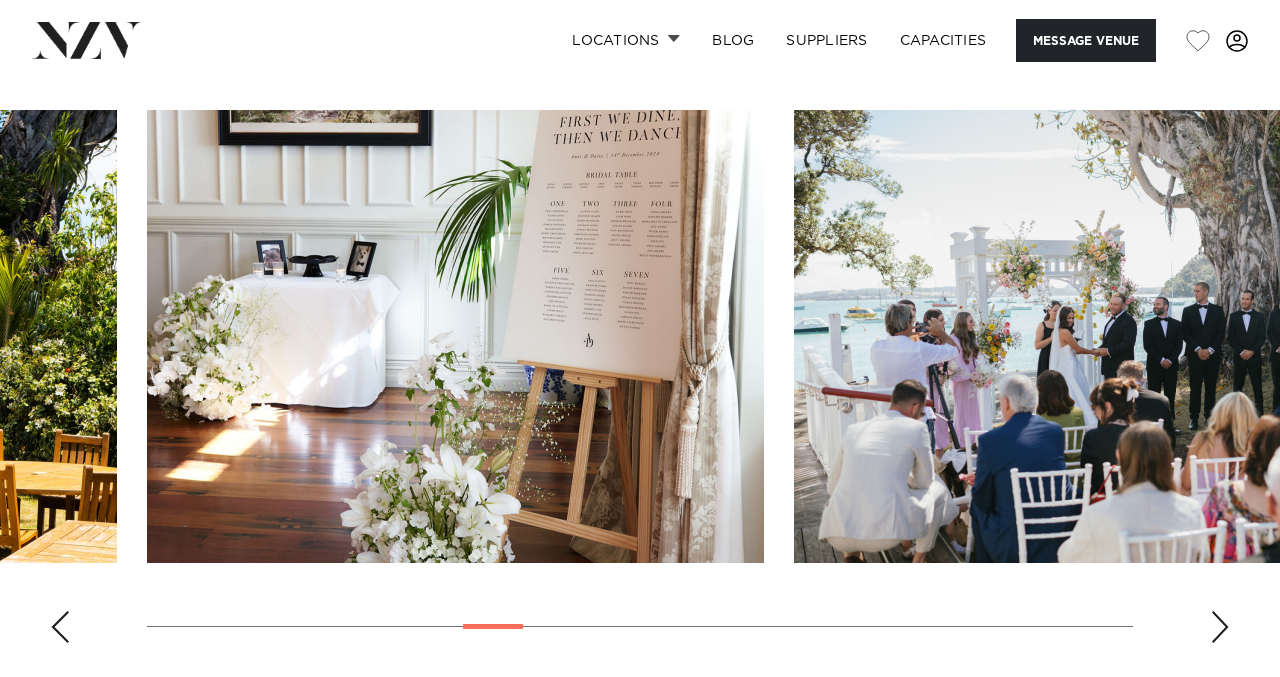 click at bounding box center (60, 627) 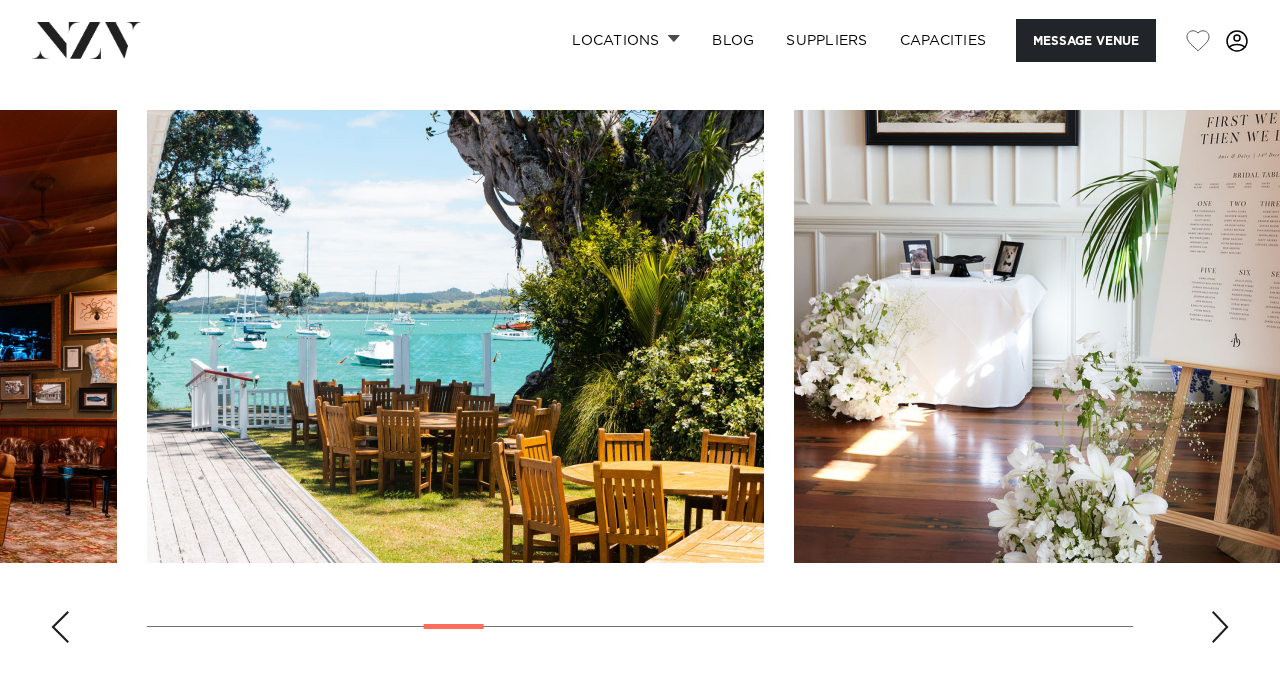 click at bounding box center (60, 627) 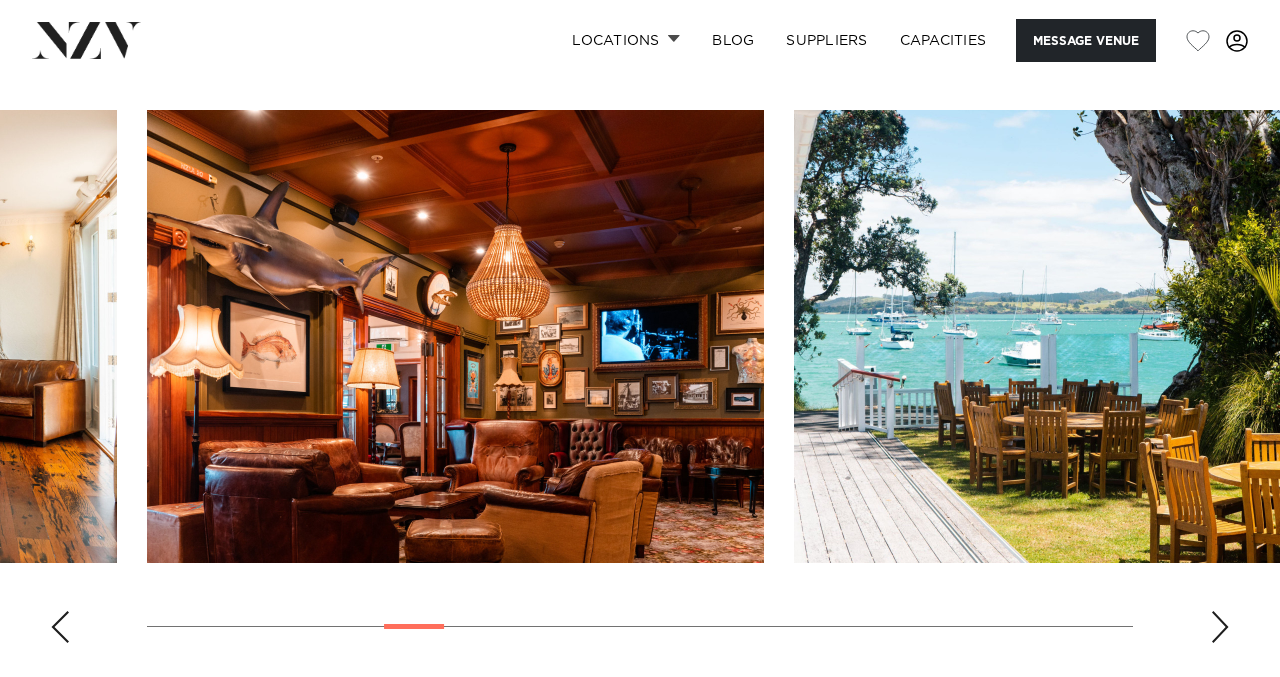 click at bounding box center [60, 627] 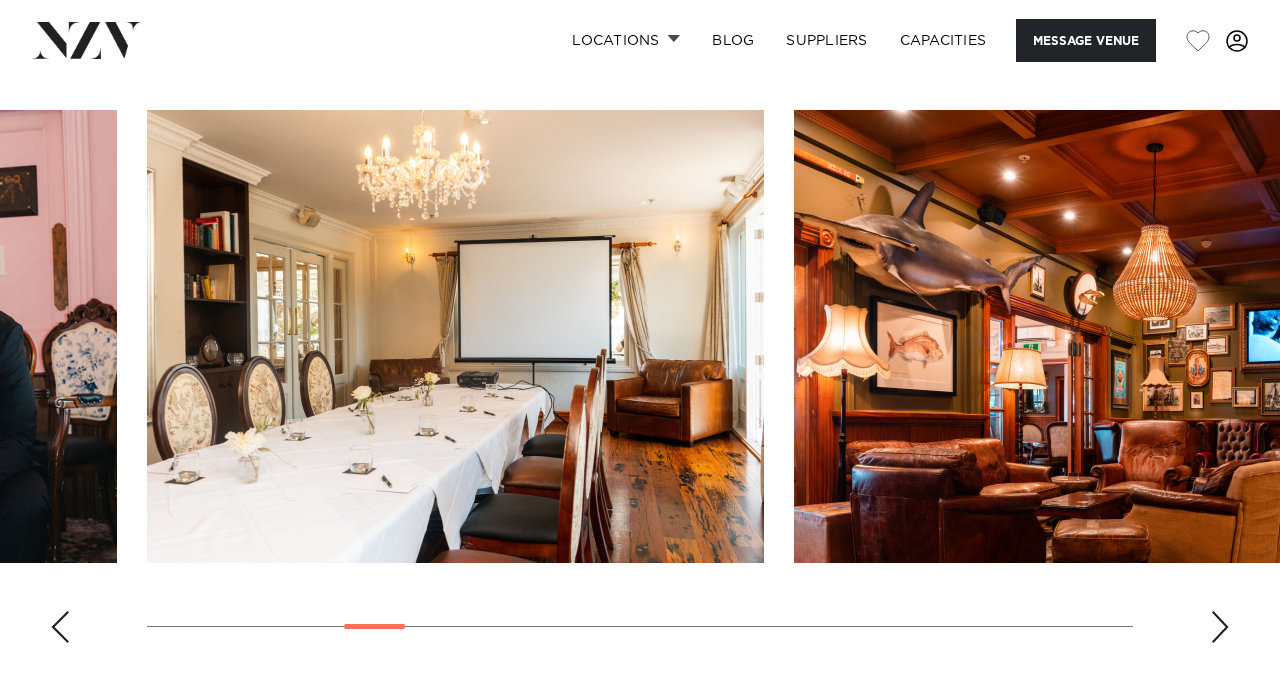 click at bounding box center [60, 627] 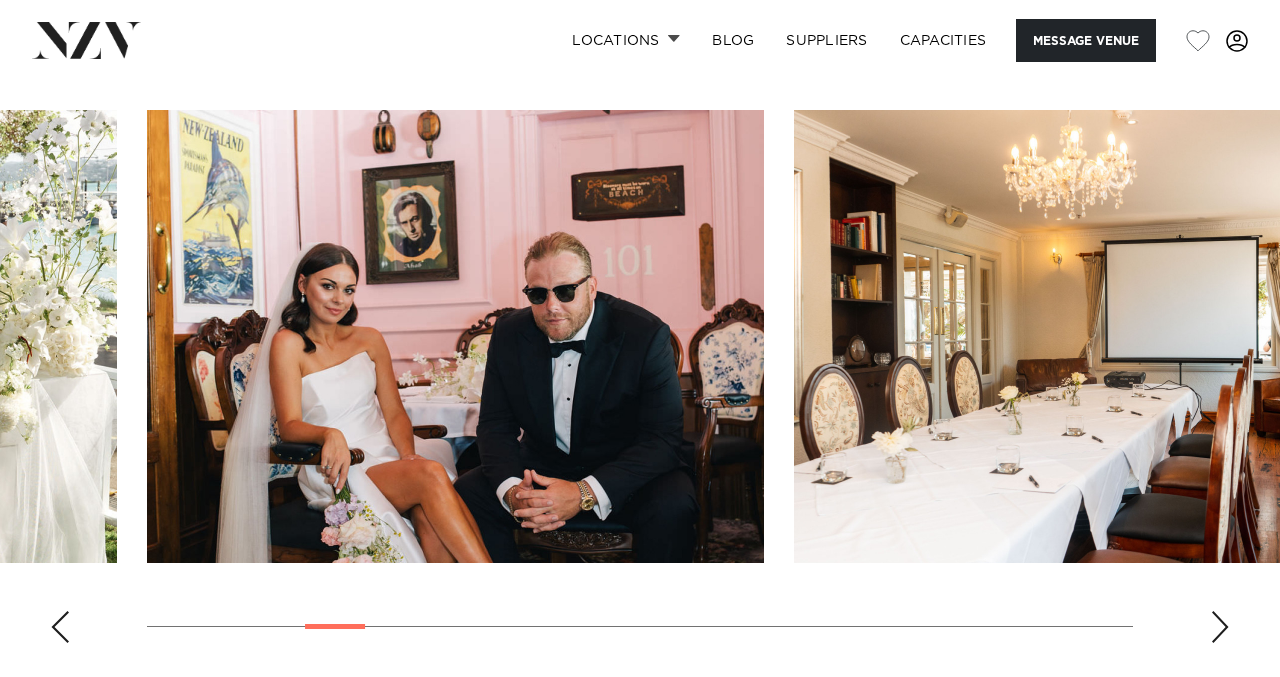 click at bounding box center [60, 627] 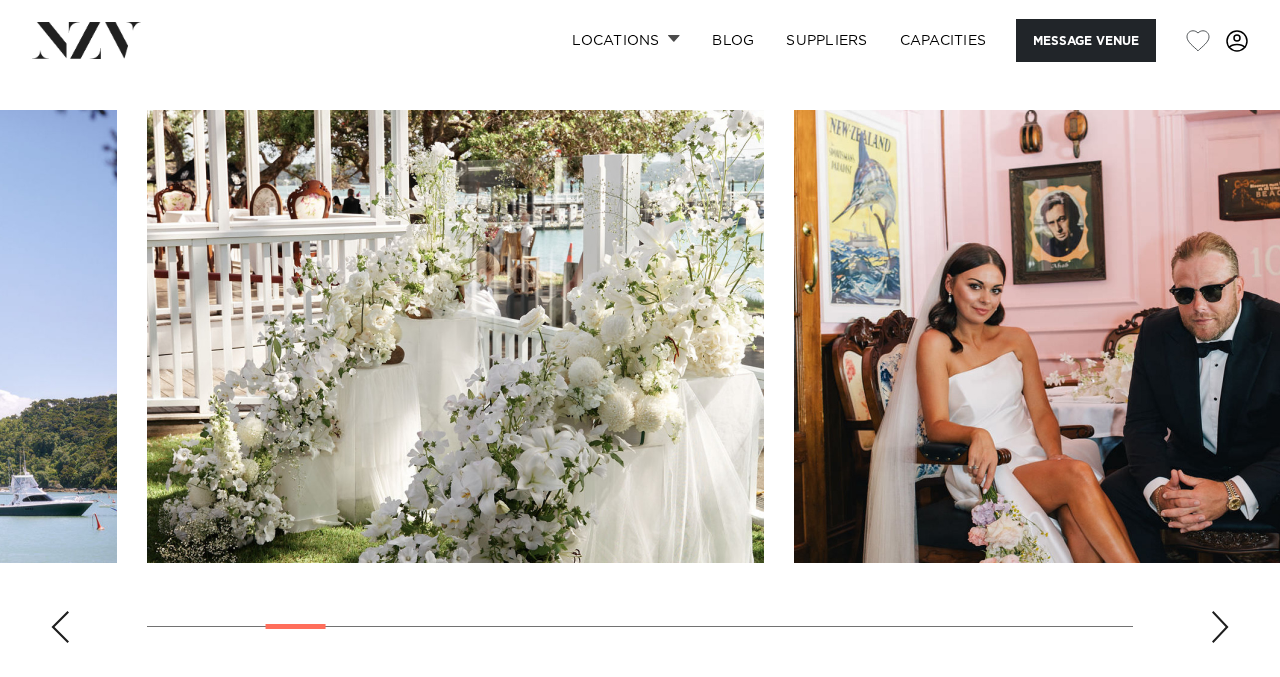 click at bounding box center [60, 627] 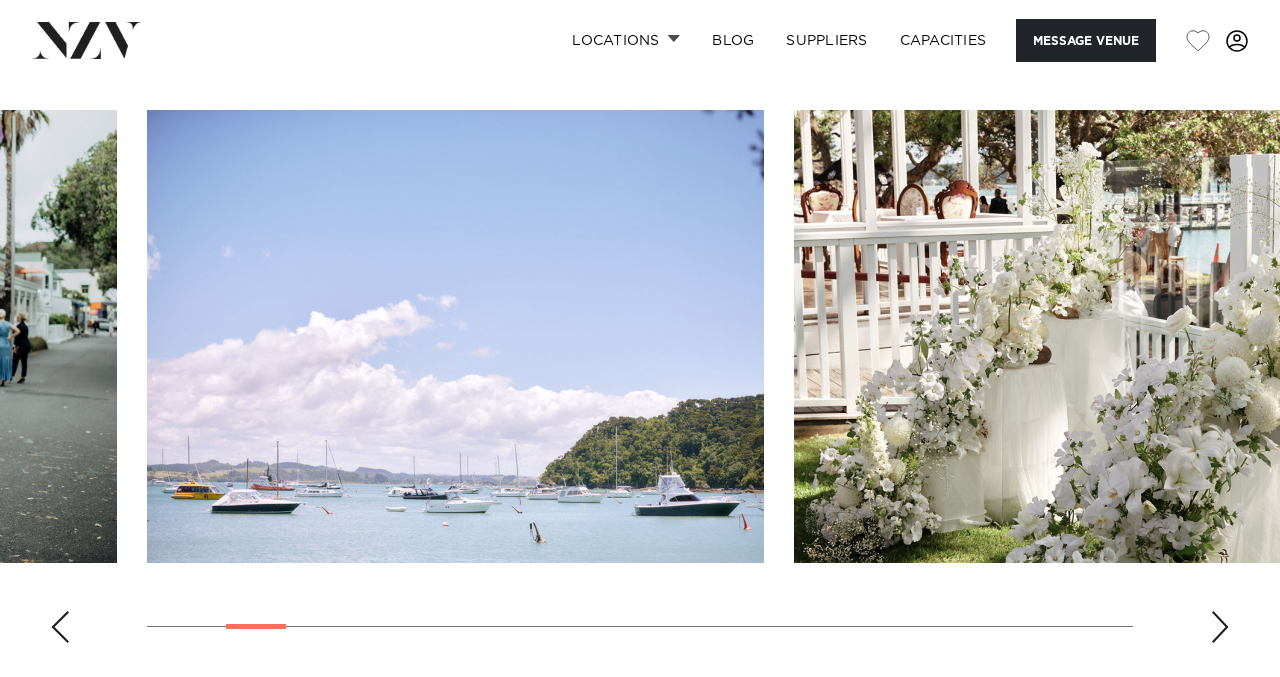 click at bounding box center [60, 627] 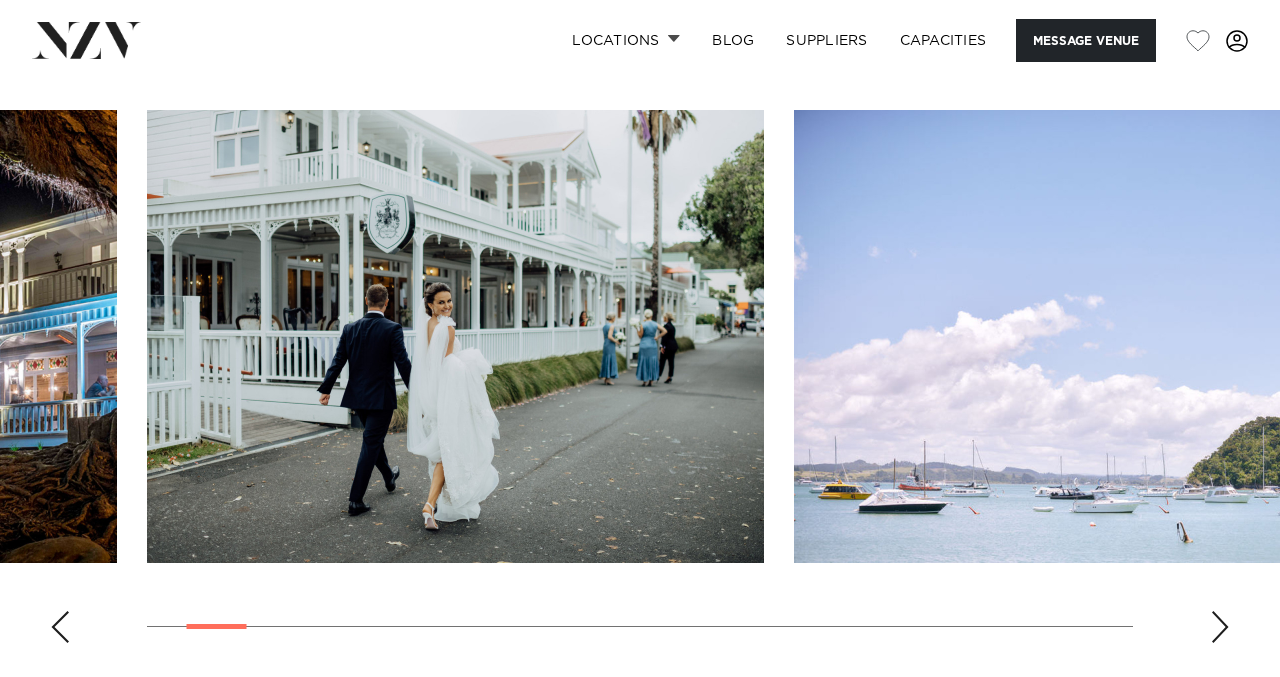 click at bounding box center (60, 627) 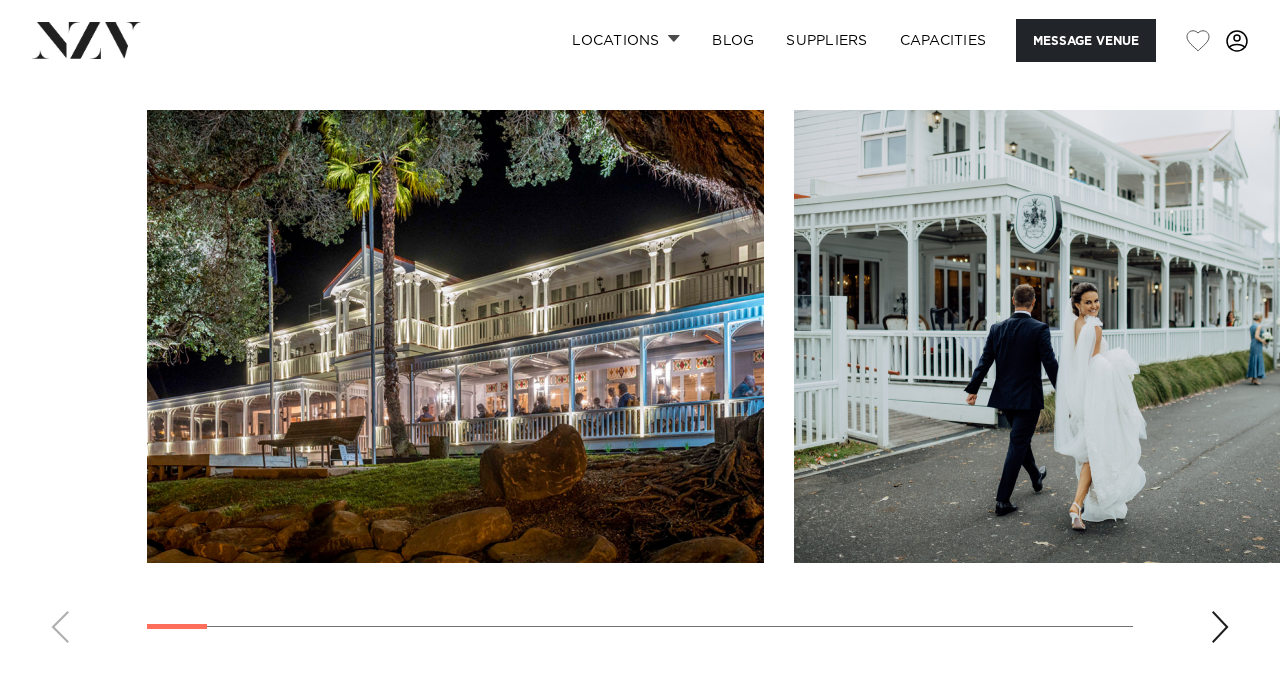 click at bounding box center [640, 384] 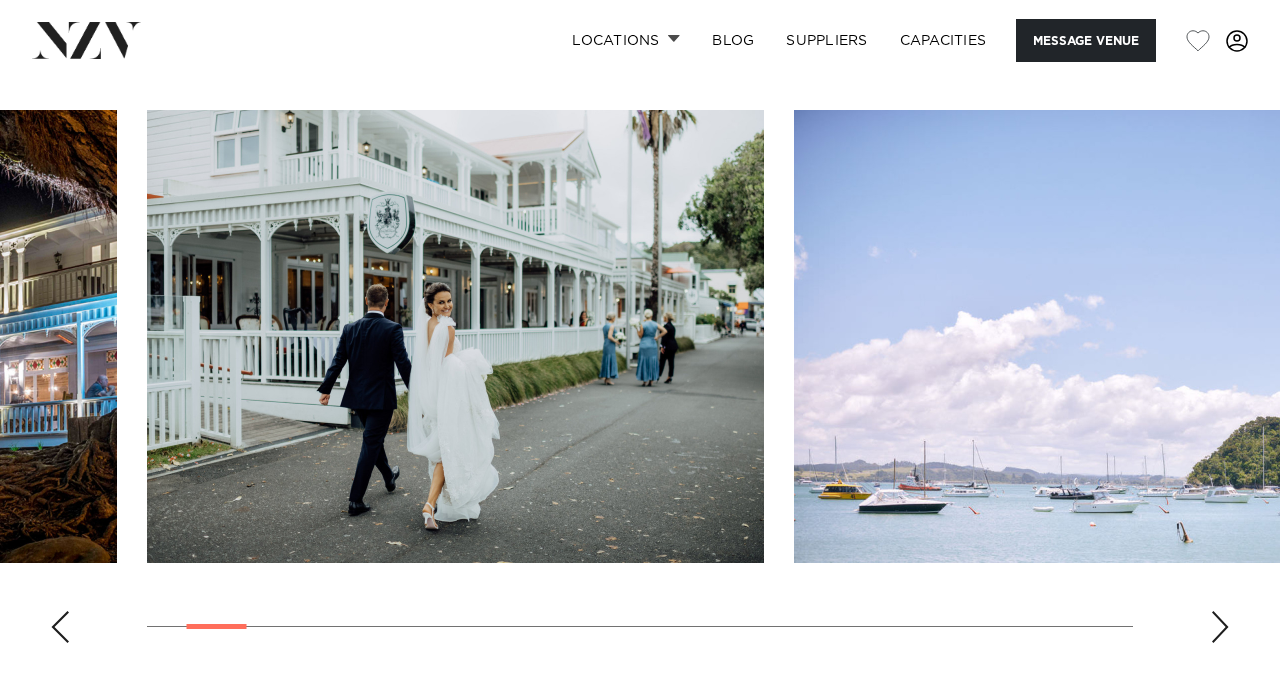 click at bounding box center [1220, 627] 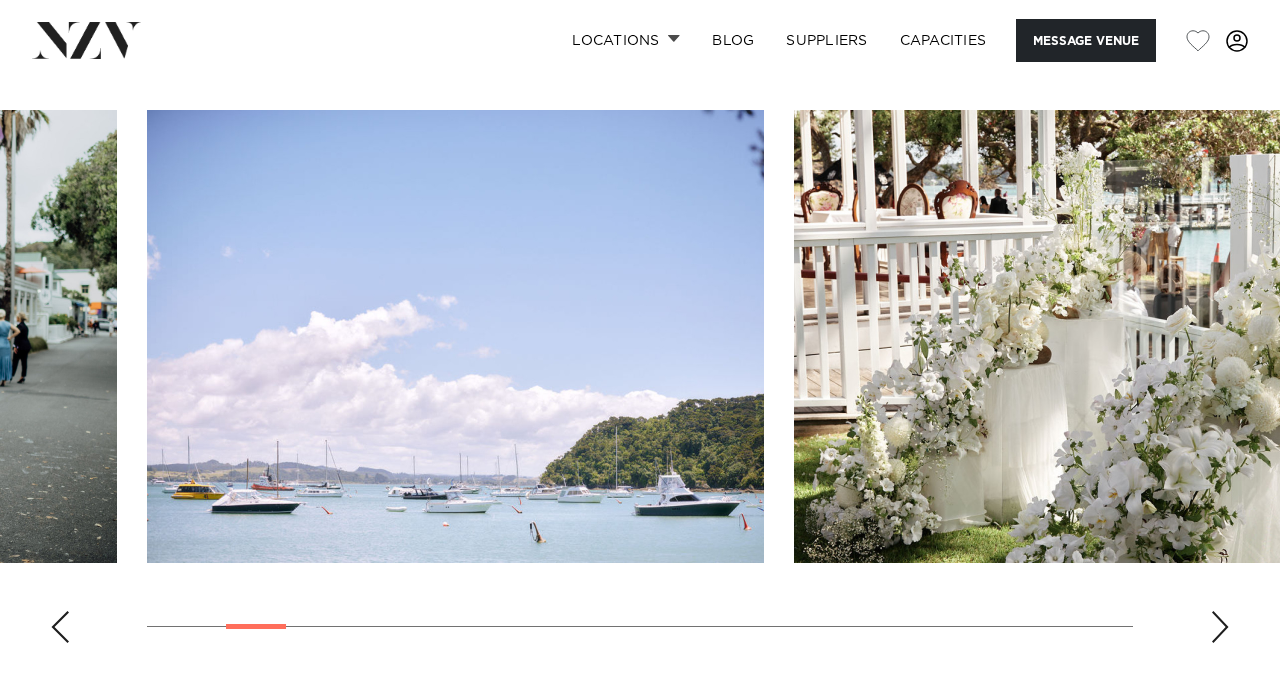 click at bounding box center [1220, 627] 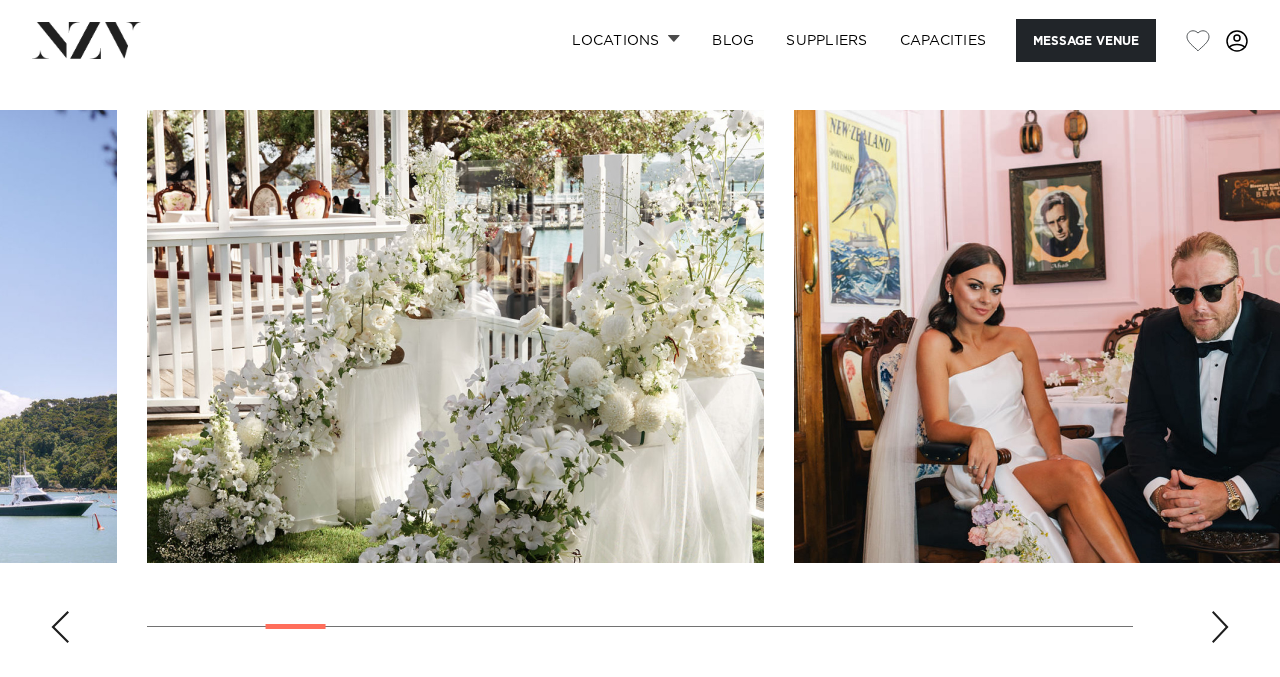 click at bounding box center [1220, 627] 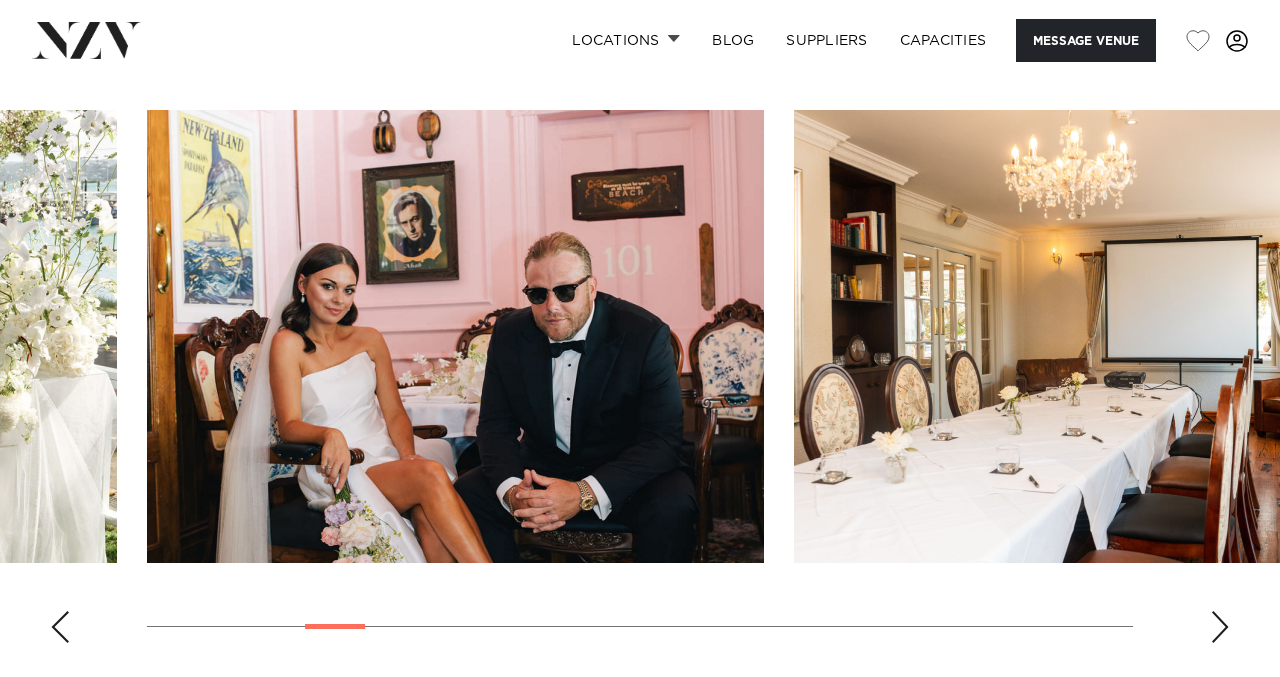 click at bounding box center (1220, 627) 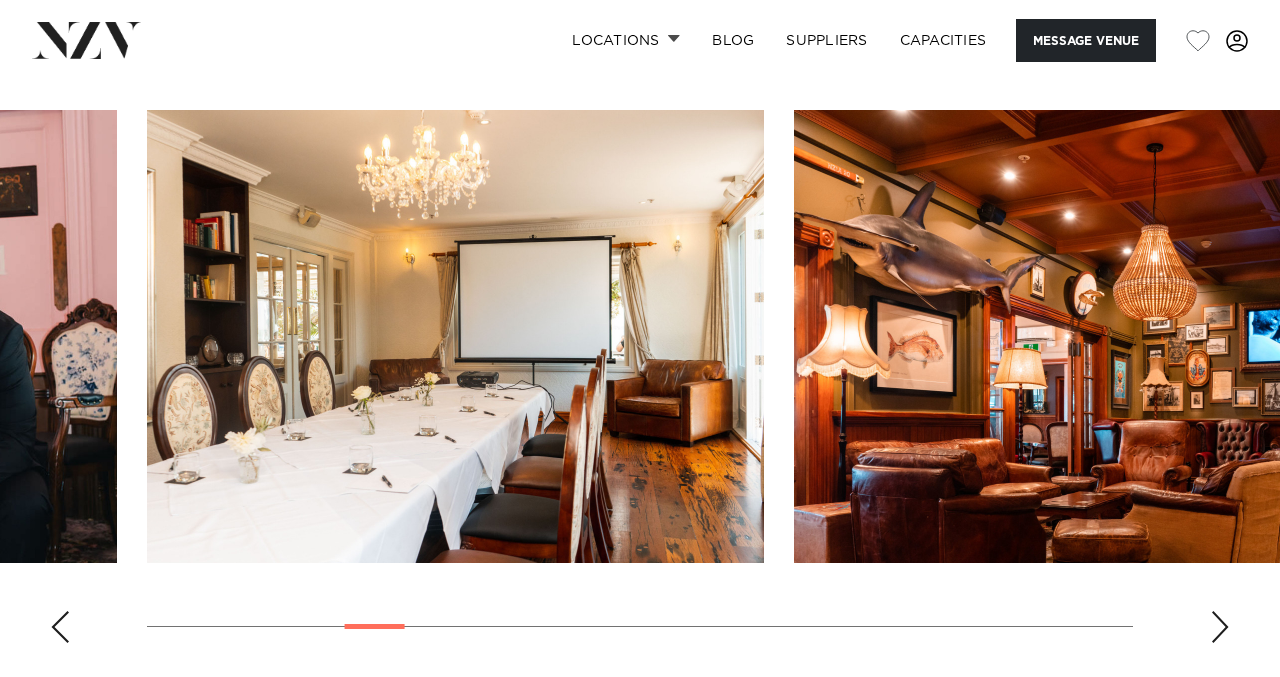 click at bounding box center (1220, 627) 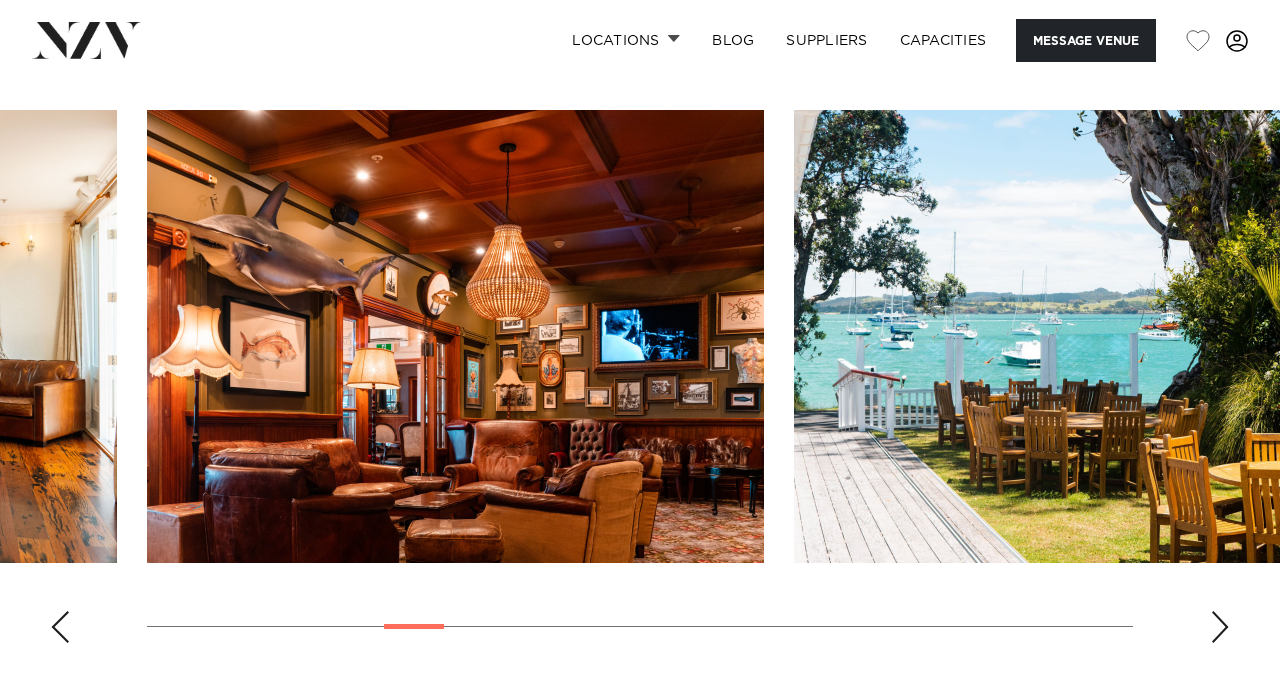 click at bounding box center (1220, 627) 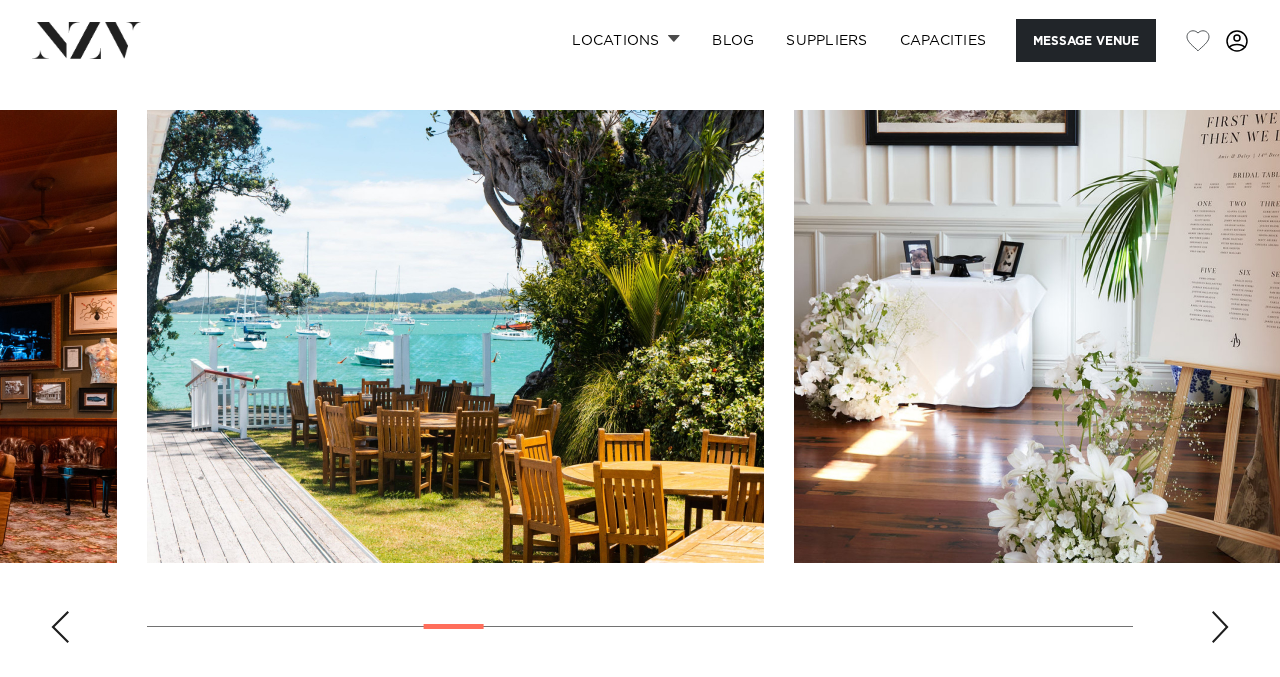 click at bounding box center [1220, 627] 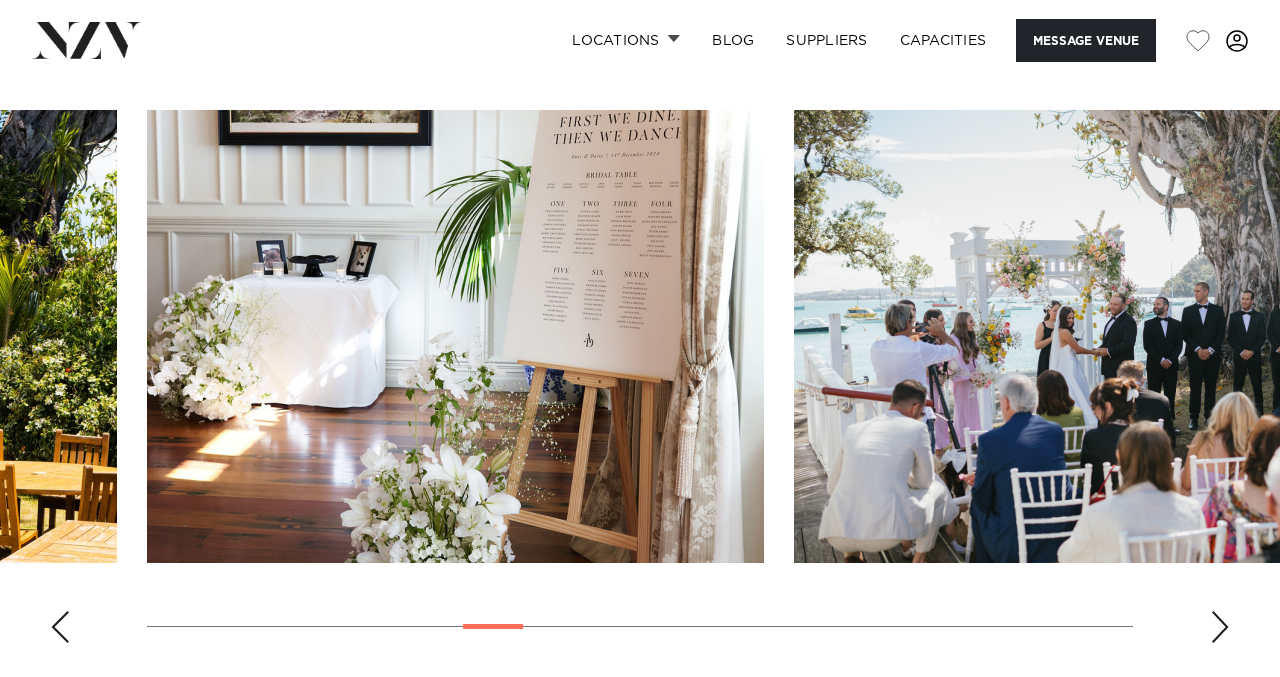 click at bounding box center [1220, 627] 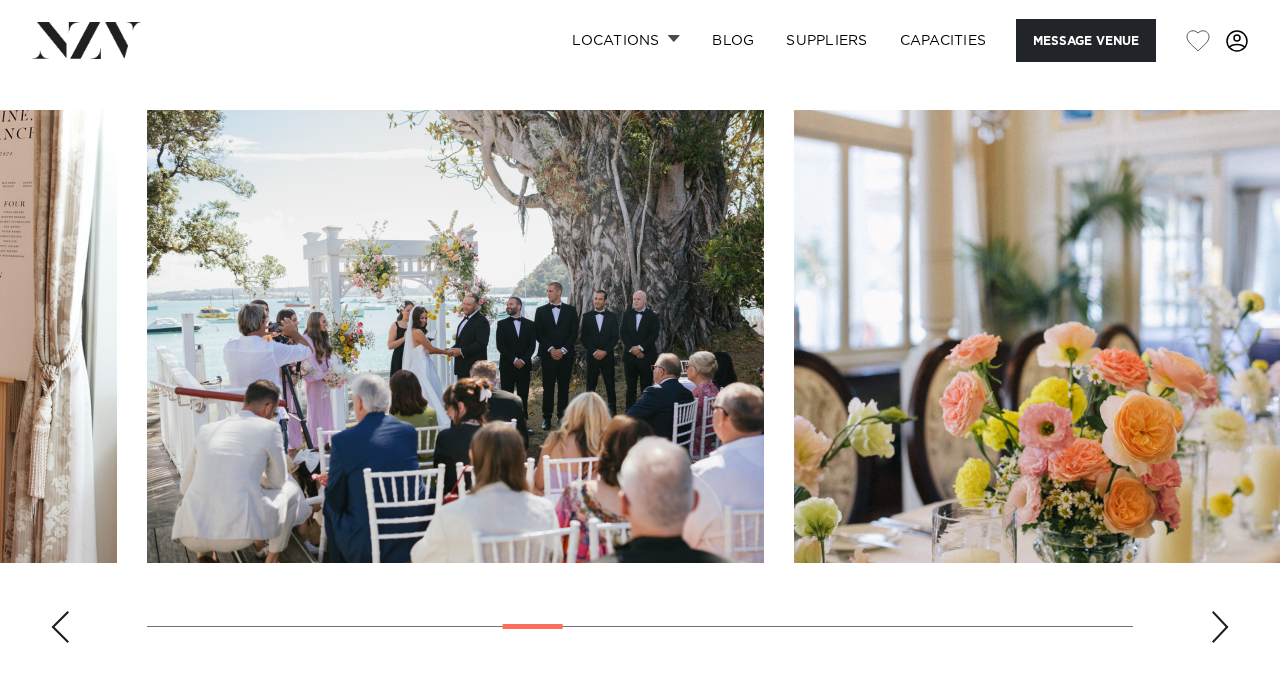 click at bounding box center (1220, 627) 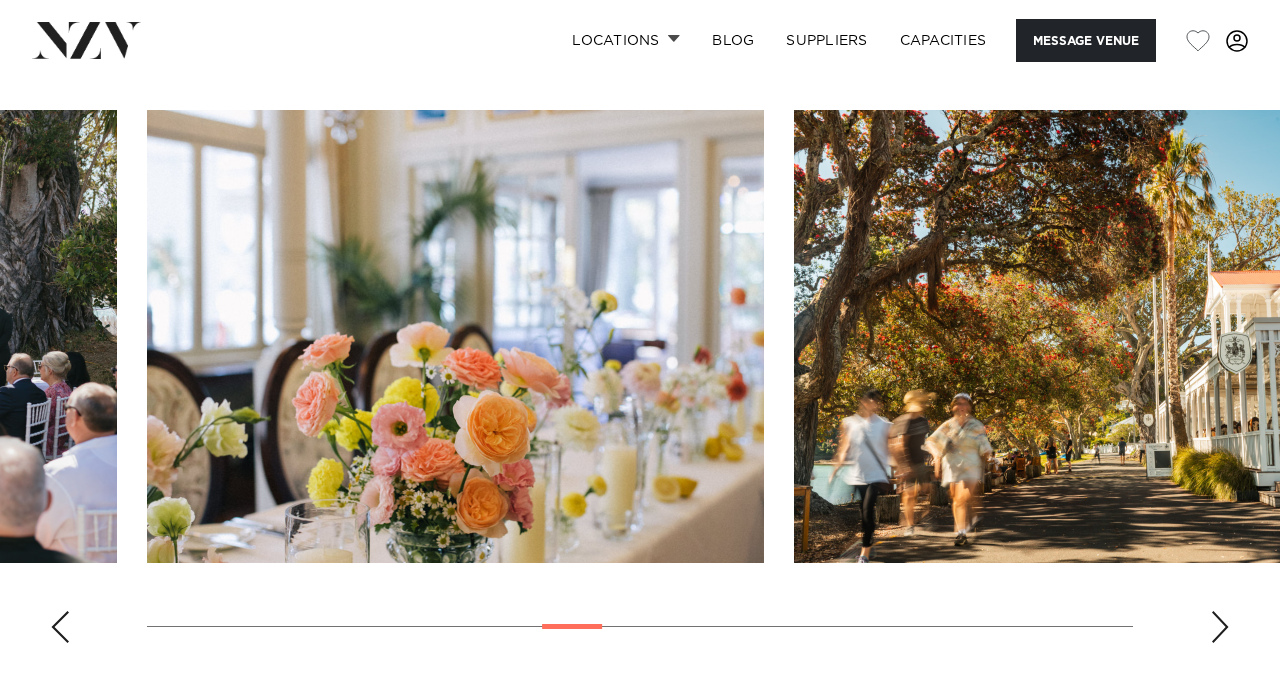 click at bounding box center (1220, 627) 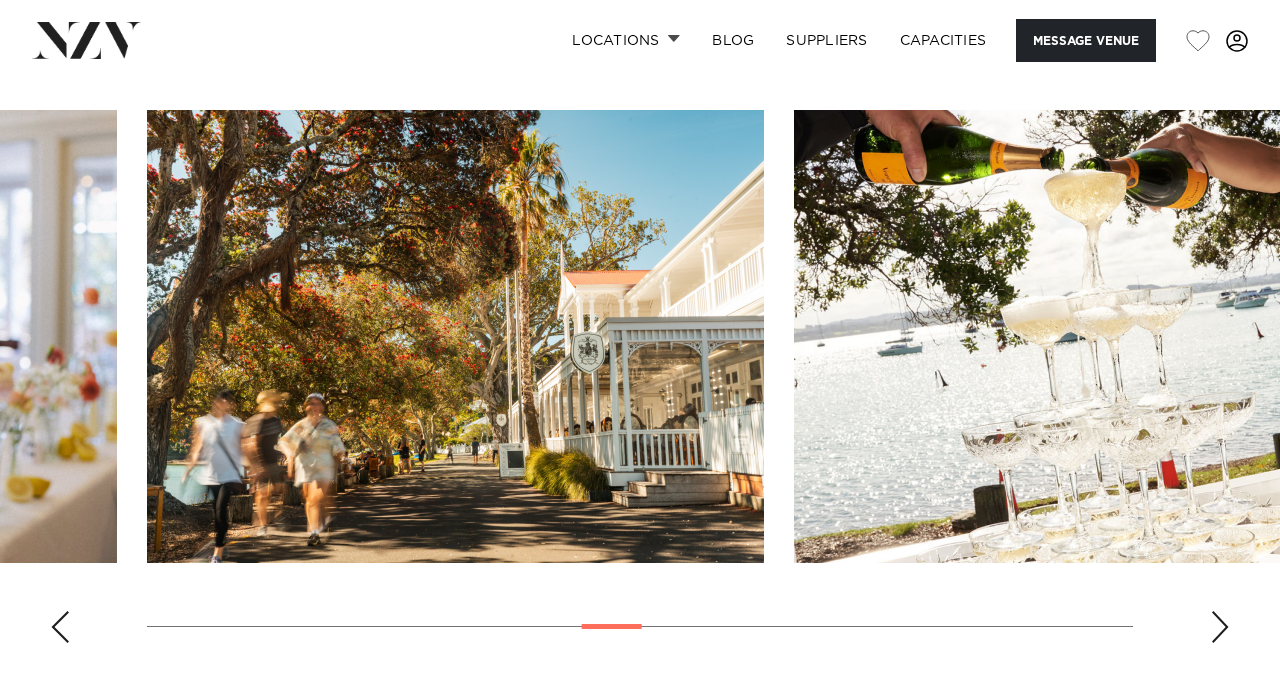 click at bounding box center [1220, 627] 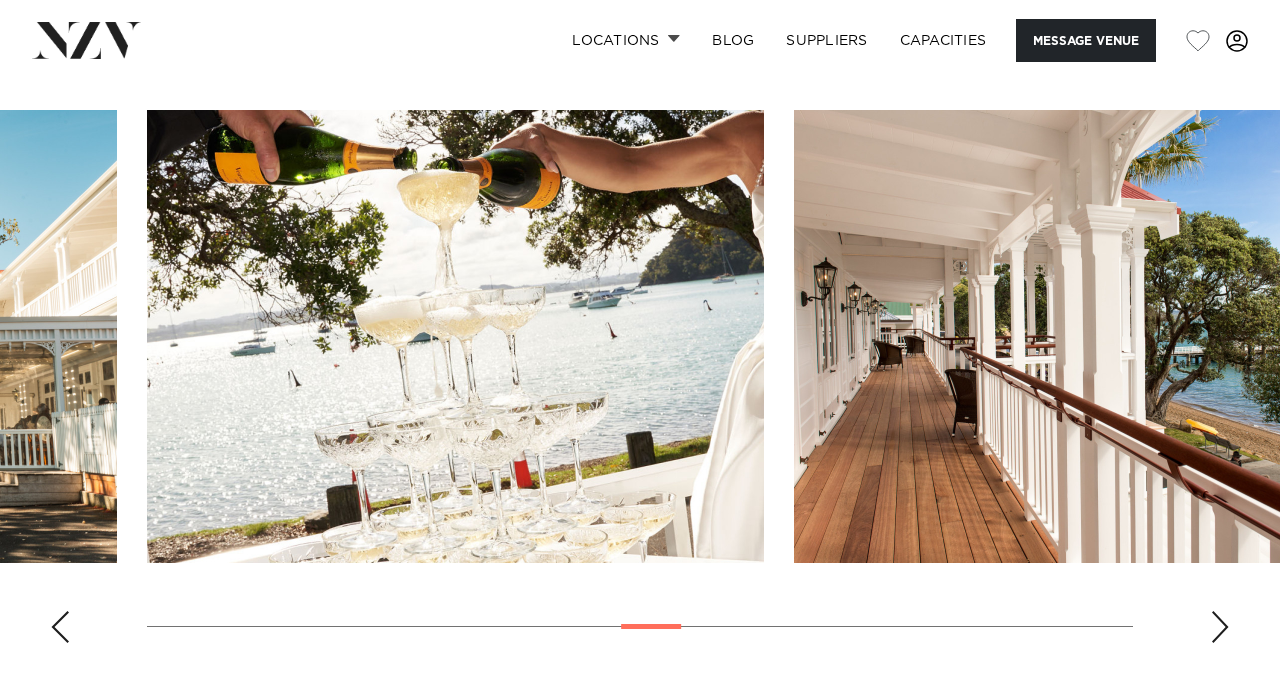 click at bounding box center (1220, 627) 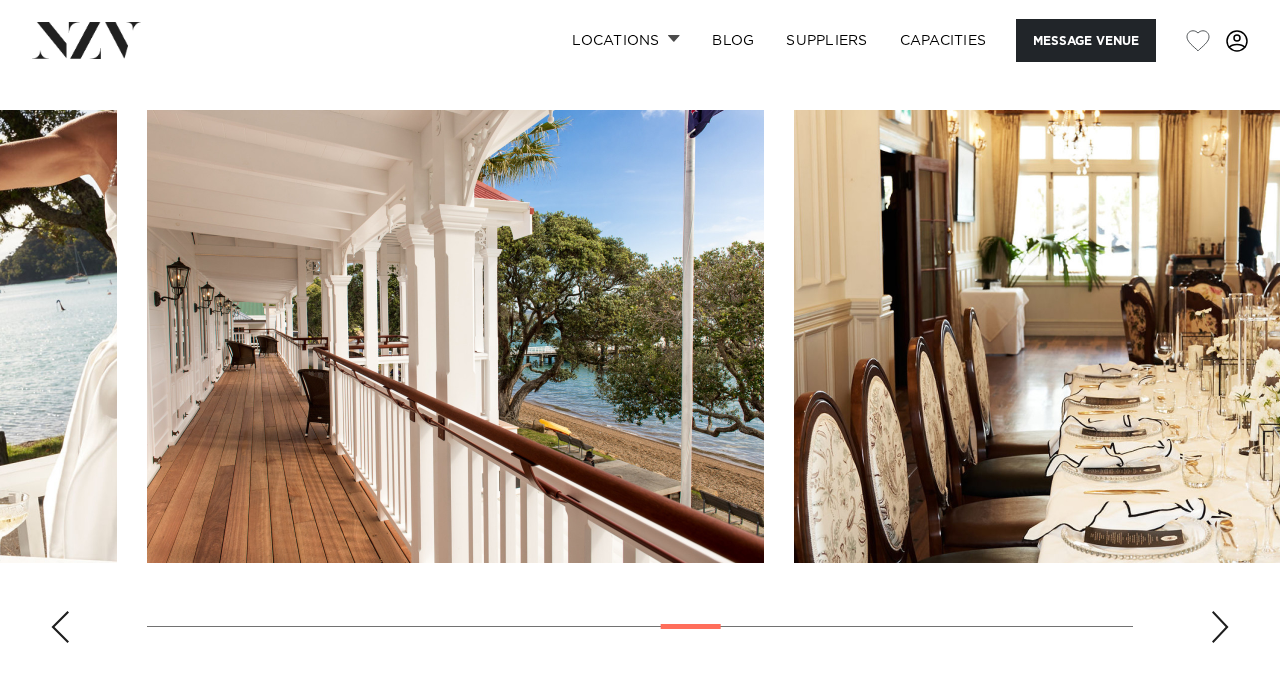 click at bounding box center [1220, 627] 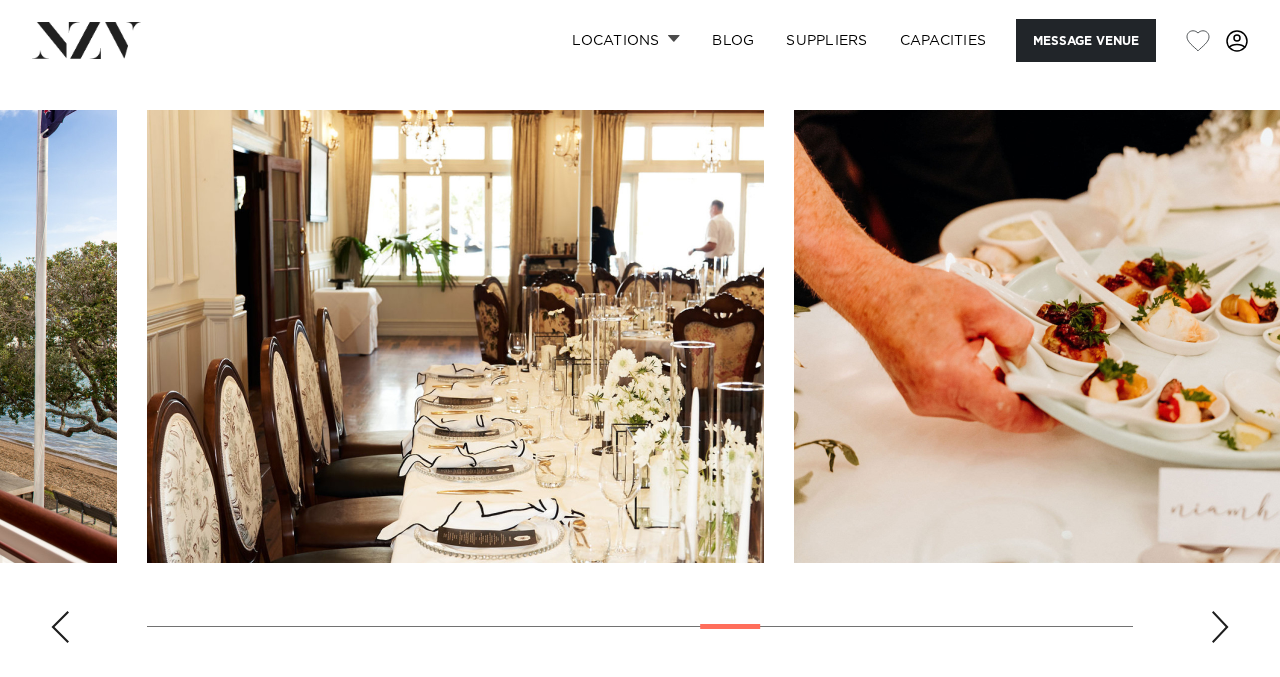 click at bounding box center [1220, 627] 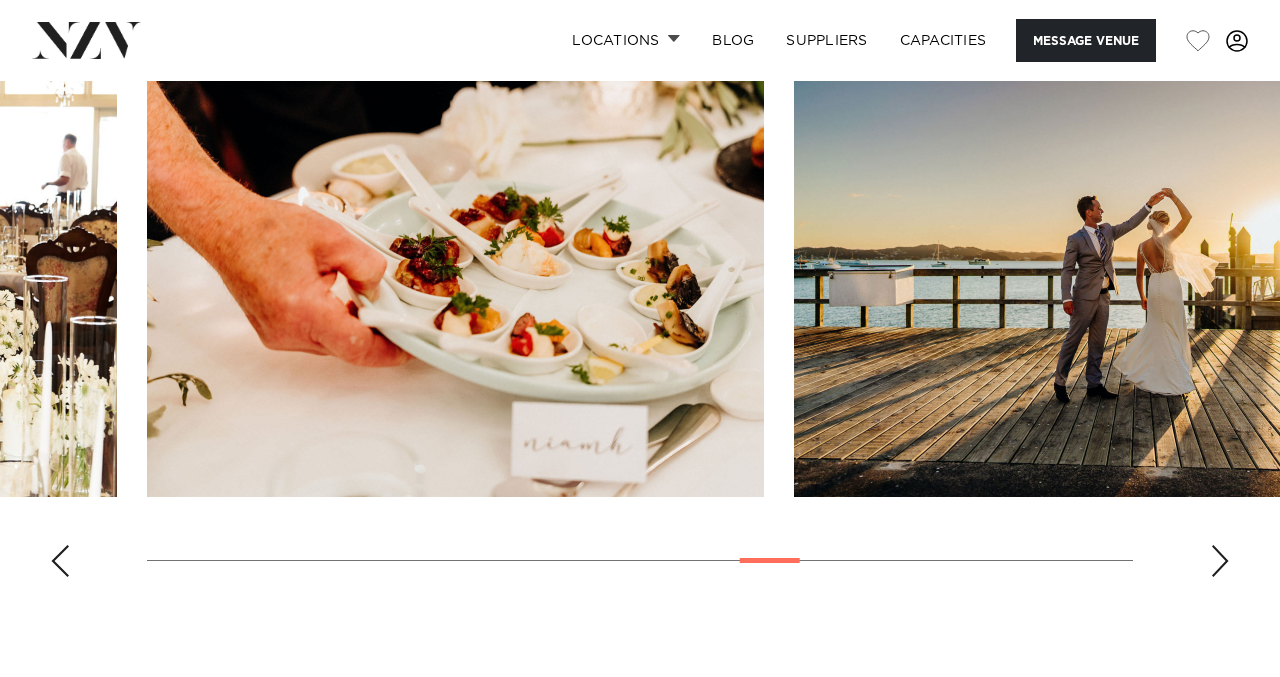 scroll, scrollTop: 2170, scrollLeft: 0, axis: vertical 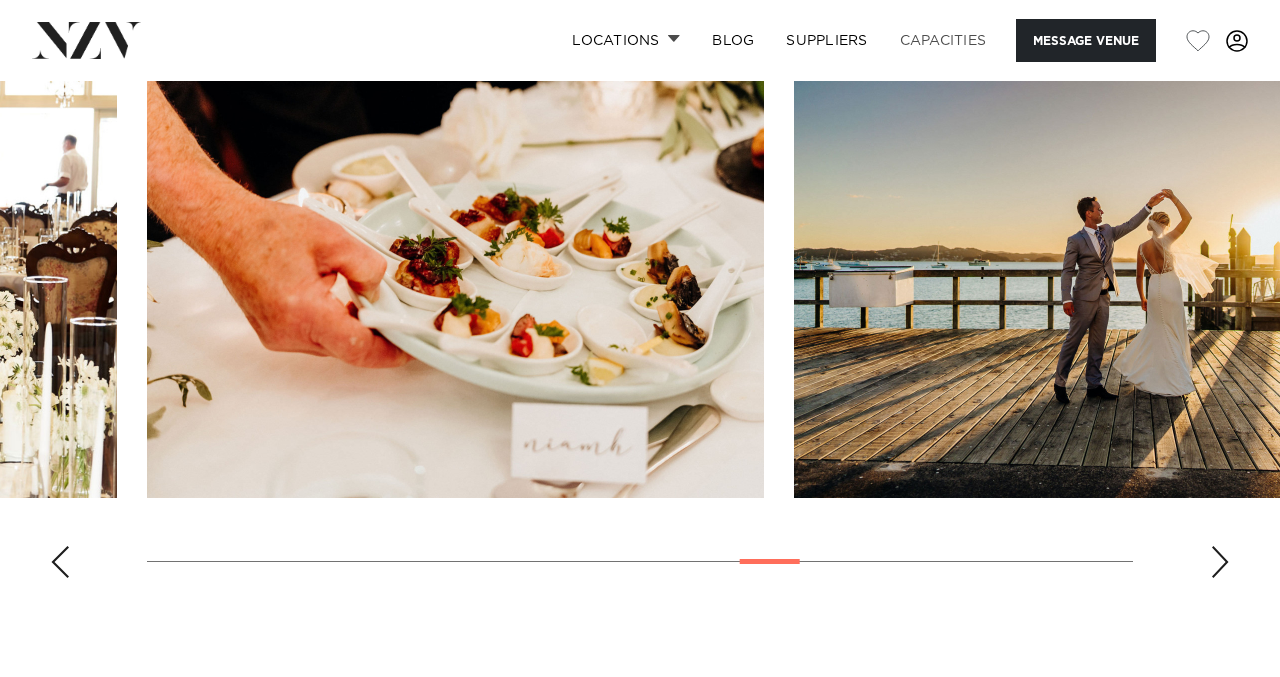 click on "Capacities" at bounding box center [943, 40] 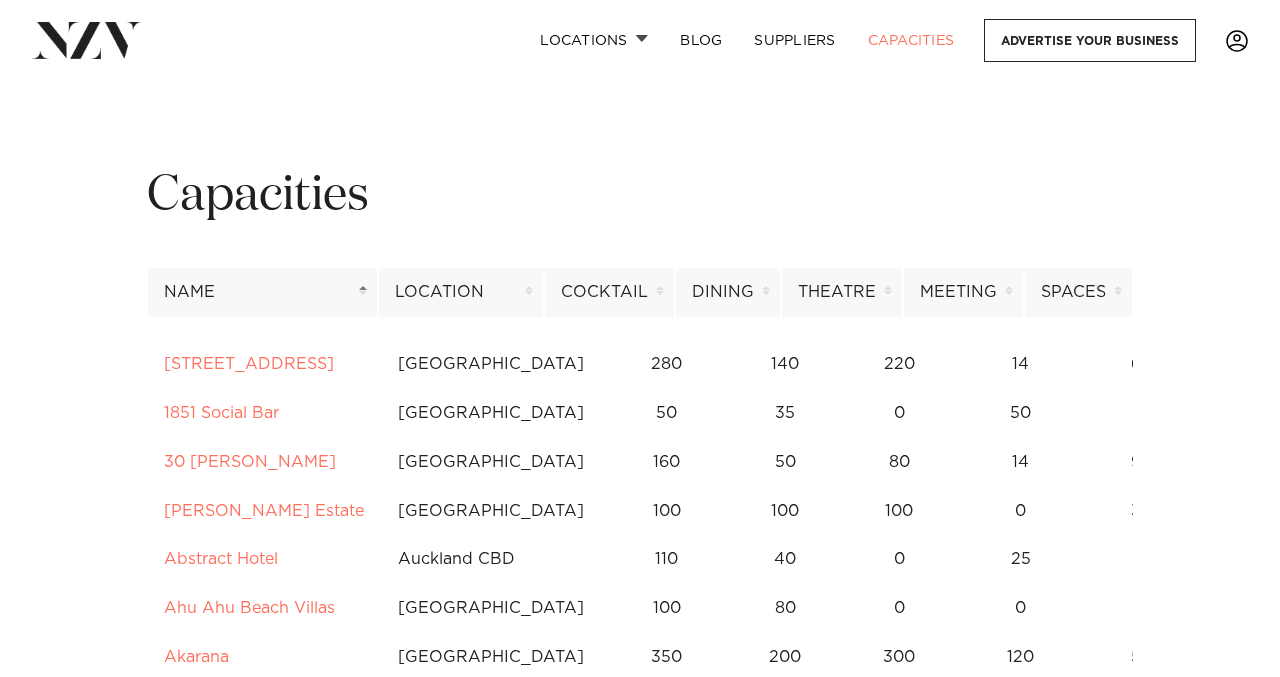 scroll, scrollTop: 0, scrollLeft: 0, axis: both 